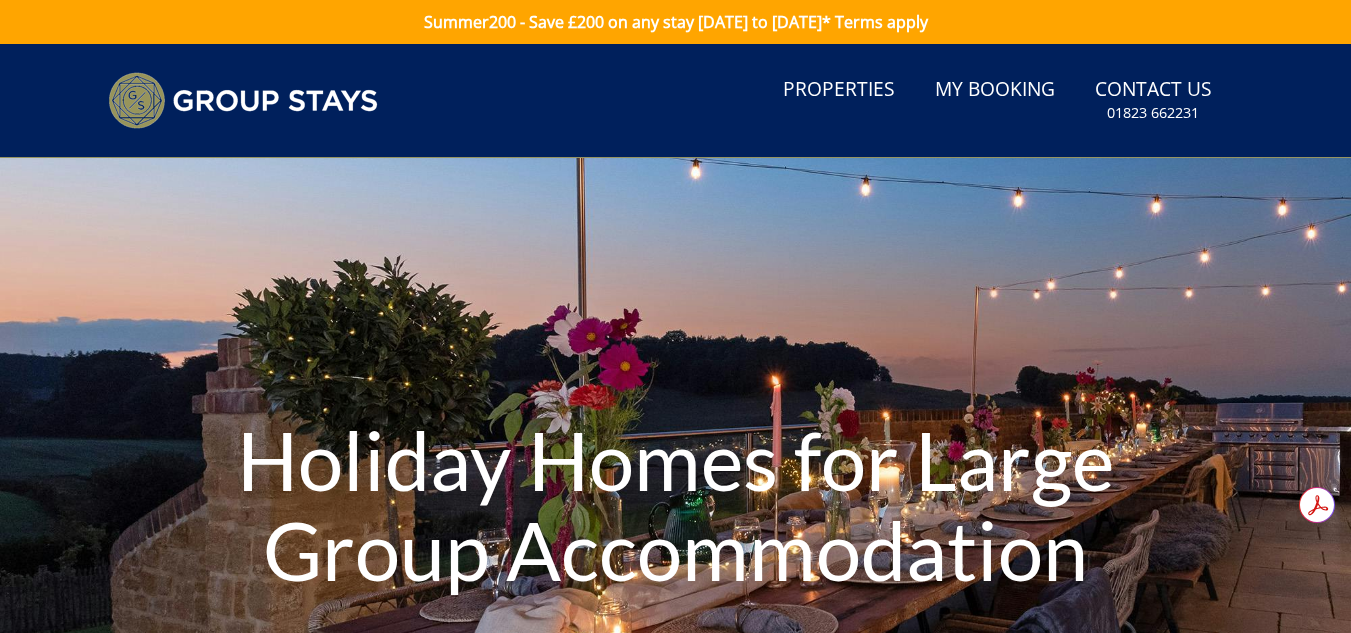 scroll, scrollTop: 0, scrollLeft: 0, axis: both 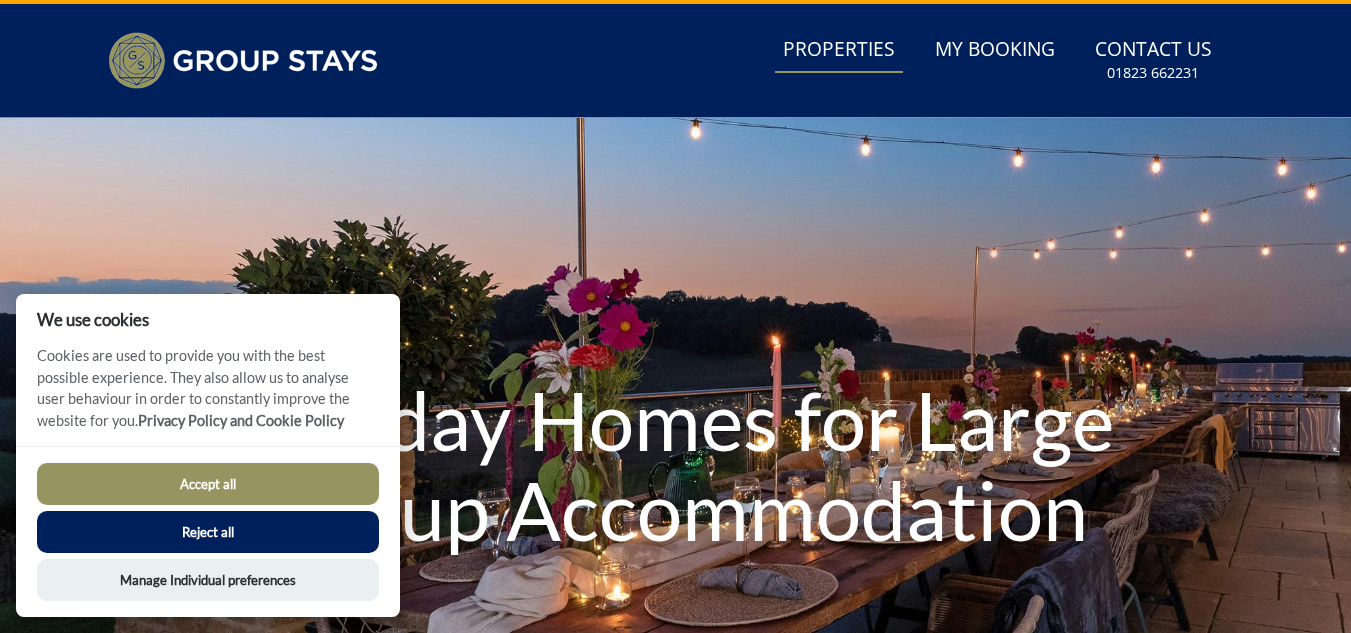 click on "Properties" at bounding box center [839, 50] 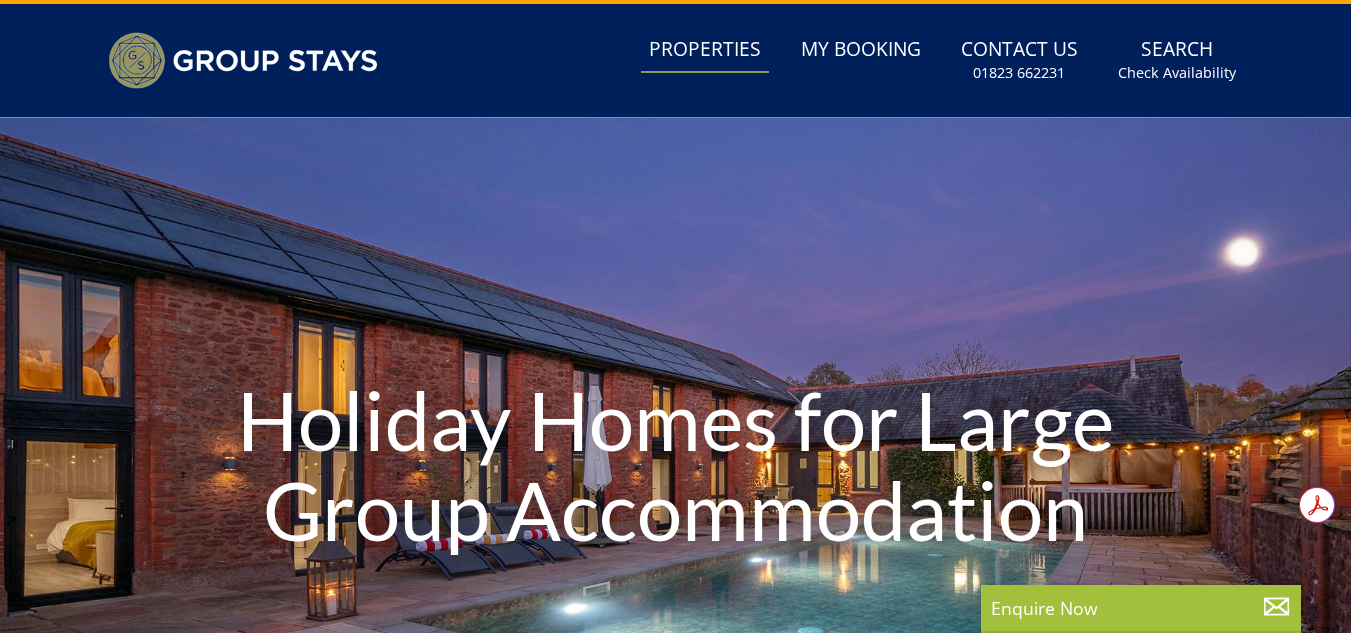 click on "Holiday Homes for Large Group Accommodation" at bounding box center (676, 464) 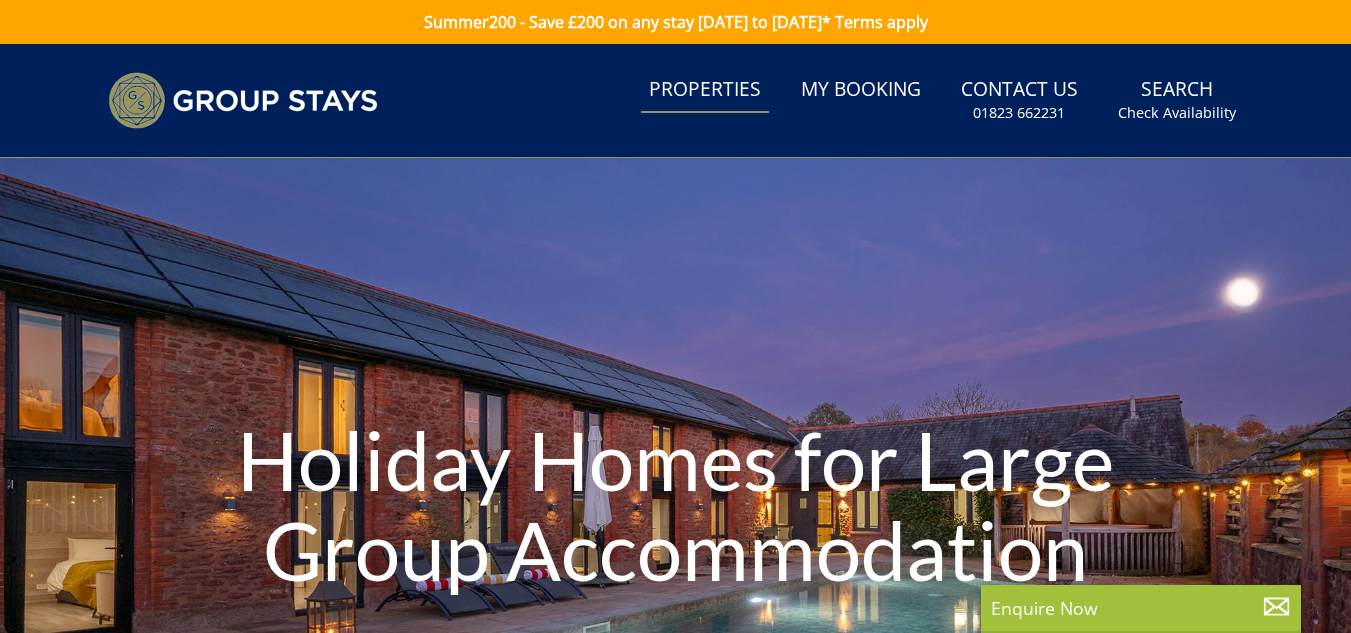 click on "Properties" at bounding box center (705, 90) 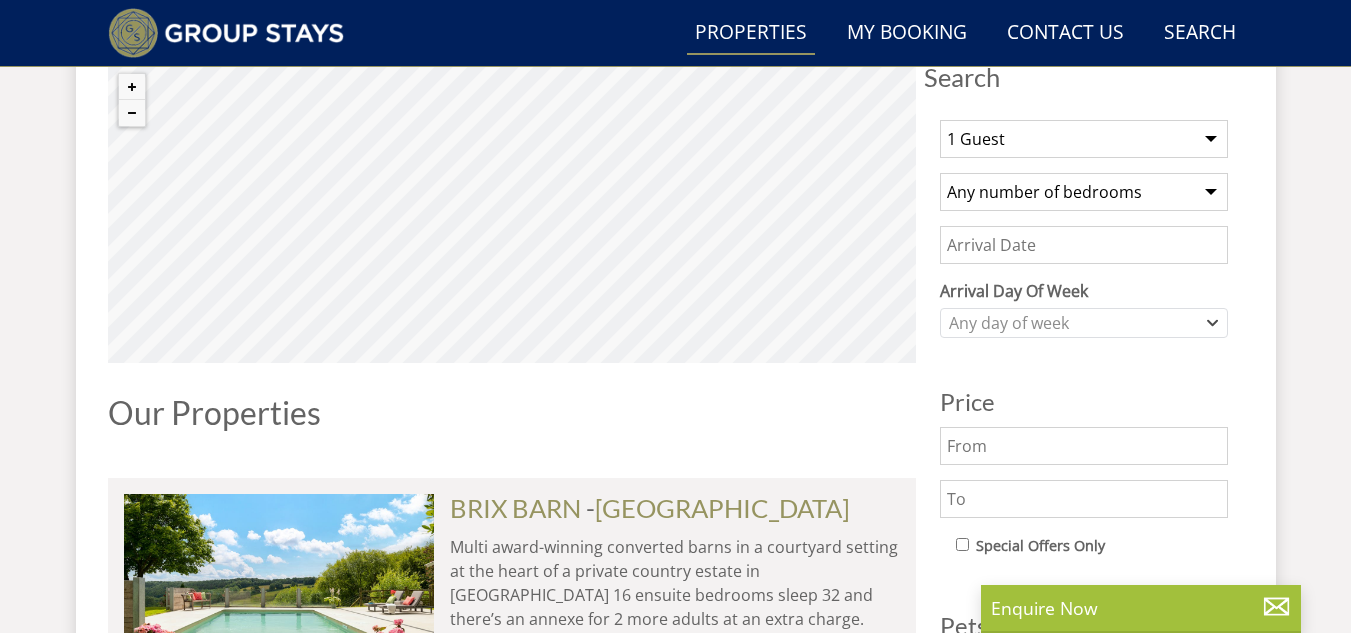 scroll, scrollTop: 760, scrollLeft: 0, axis: vertical 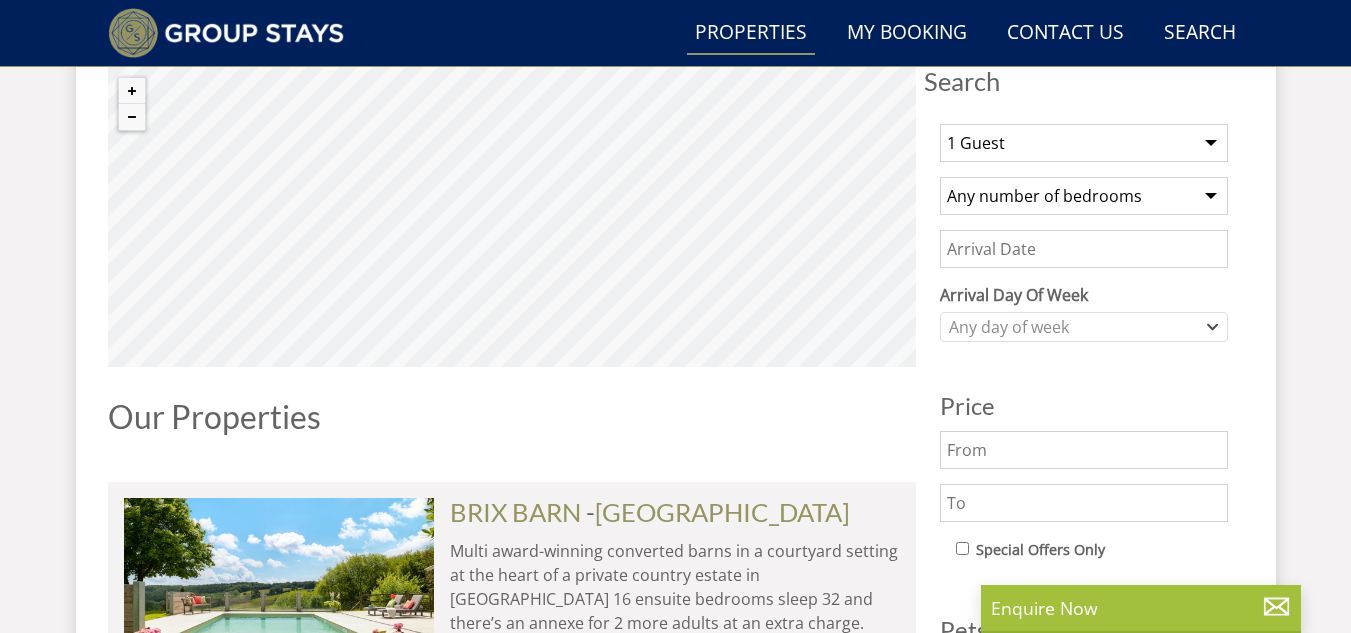 click on "1 Guest
2 Guests
3 Guests
4 Guests
5 Guests
6 Guests
7 Guests
8 Guests
9 Guests
10 Guests
11 Guests
12 Guests
13 Guests
14 Guests
15 Guests
16 Guests
17 Guests
18 Guests
19 Guests
20 Guests
21 Guests
22 Guests
23 Guests
24 Guests
25 Guests
26 Guests
27 Guests
28 Guests
29 Guests
30 Guests
31 Guests
32 Guests" at bounding box center [1084, 143] 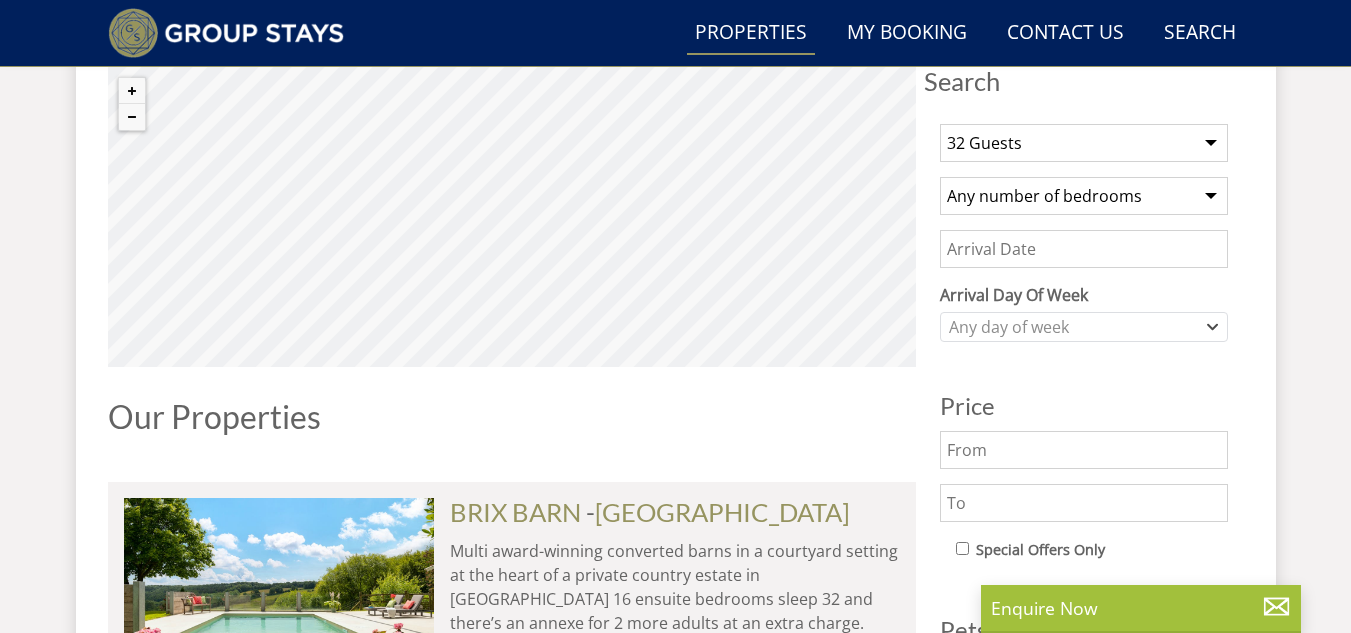 click on "1 Guest
2 Guests
3 Guests
4 Guests
5 Guests
6 Guests
7 Guests
8 Guests
9 Guests
10 Guests
11 Guests
12 Guests
13 Guests
14 Guests
15 Guests
16 Guests
17 Guests
18 Guests
19 Guests
20 Guests
21 Guests
22 Guests
23 Guests
24 Guests
25 Guests
26 Guests
27 Guests
28 Guests
29 Guests
30 Guests
31 Guests
32 Guests" at bounding box center [1084, 143] 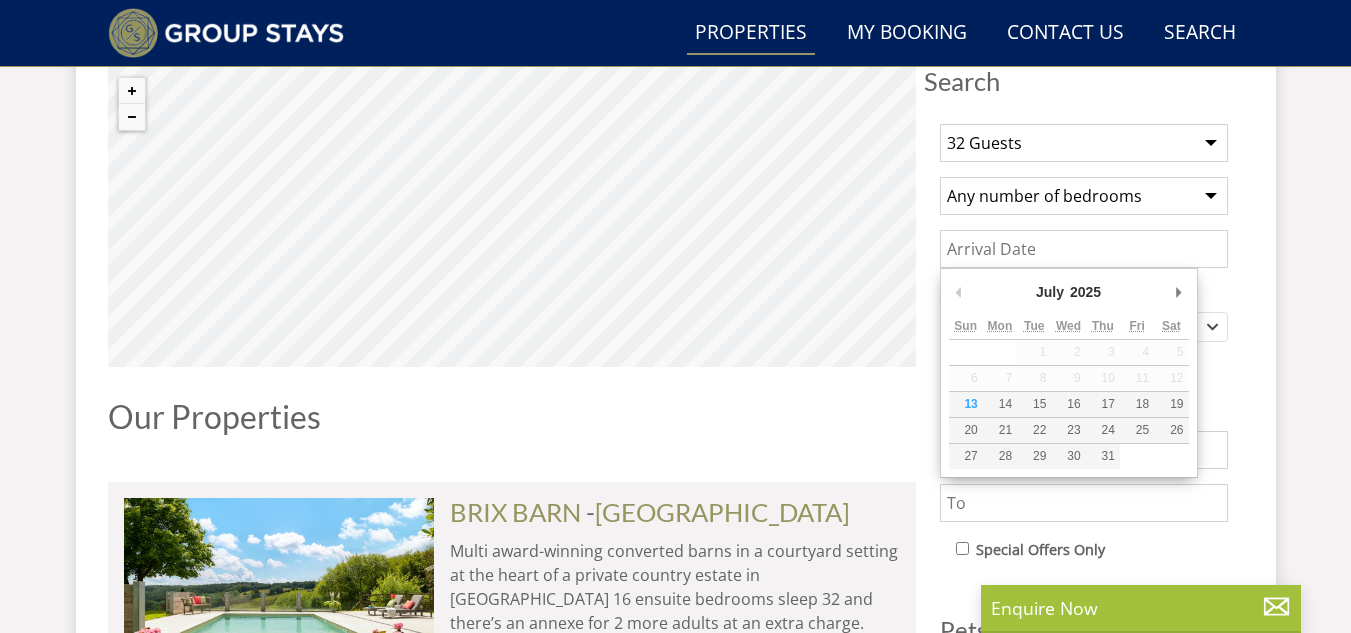 click on "Date" at bounding box center (1084, 249) 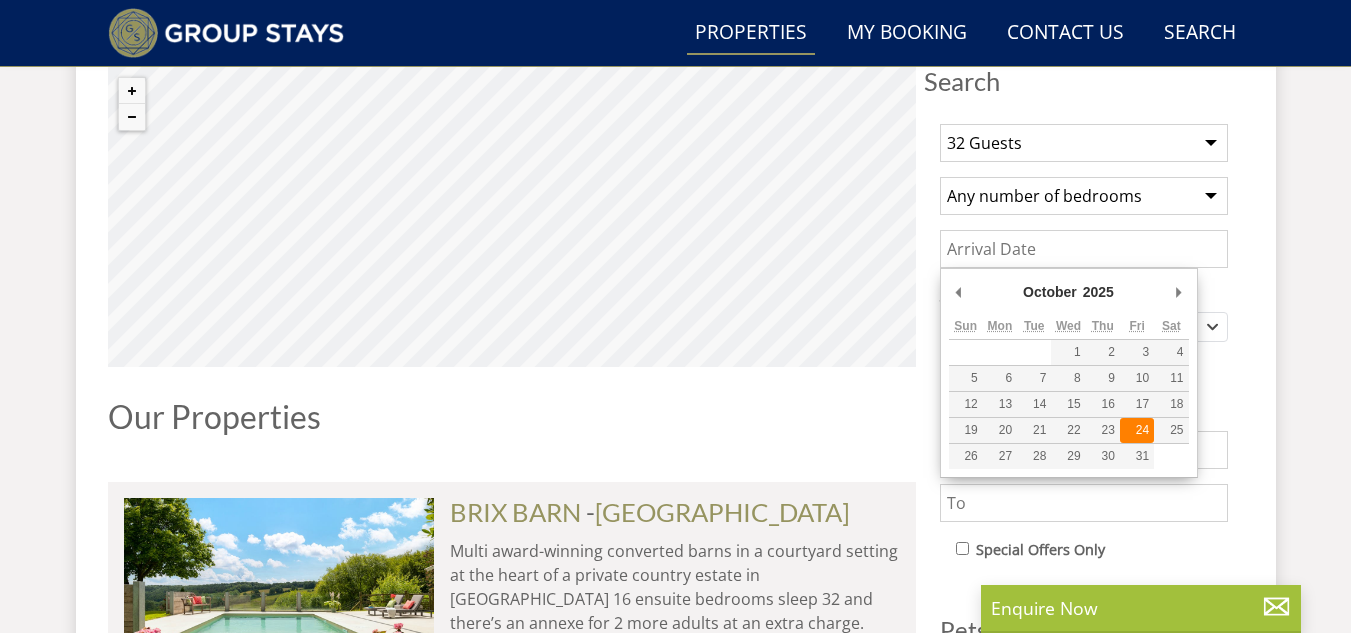 type on "[DATE]" 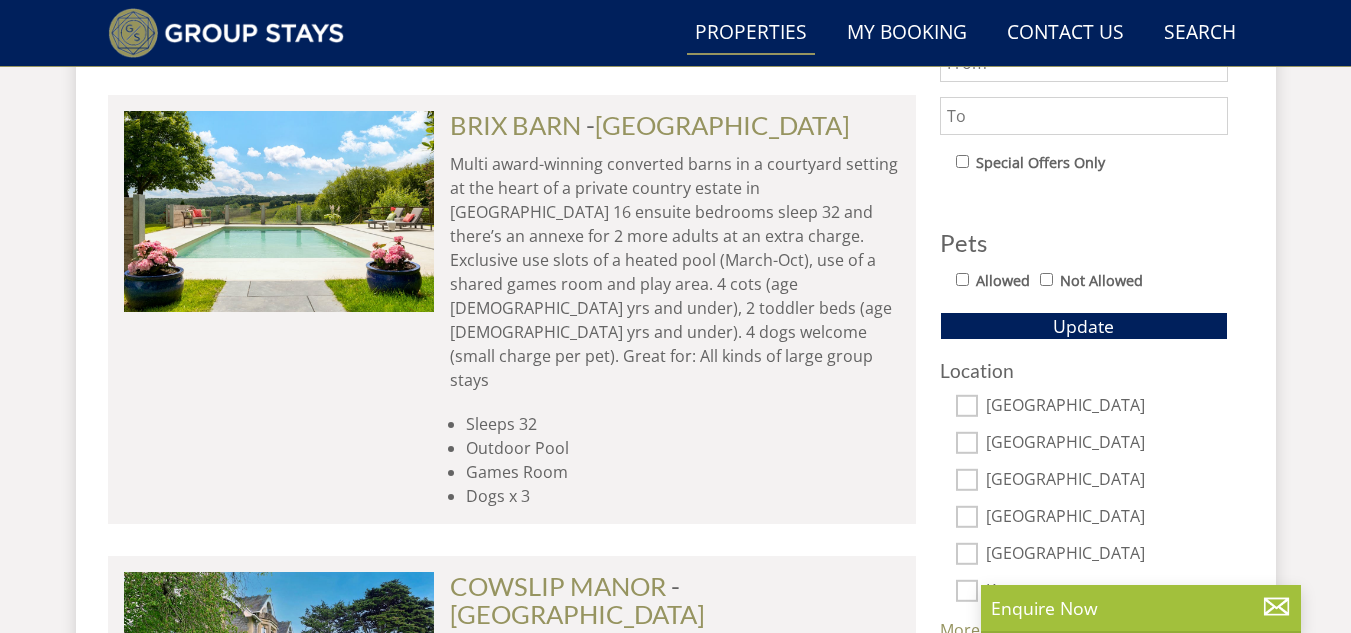 scroll, scrollTop: 1161, scrollLeft: 0, axis: vertical 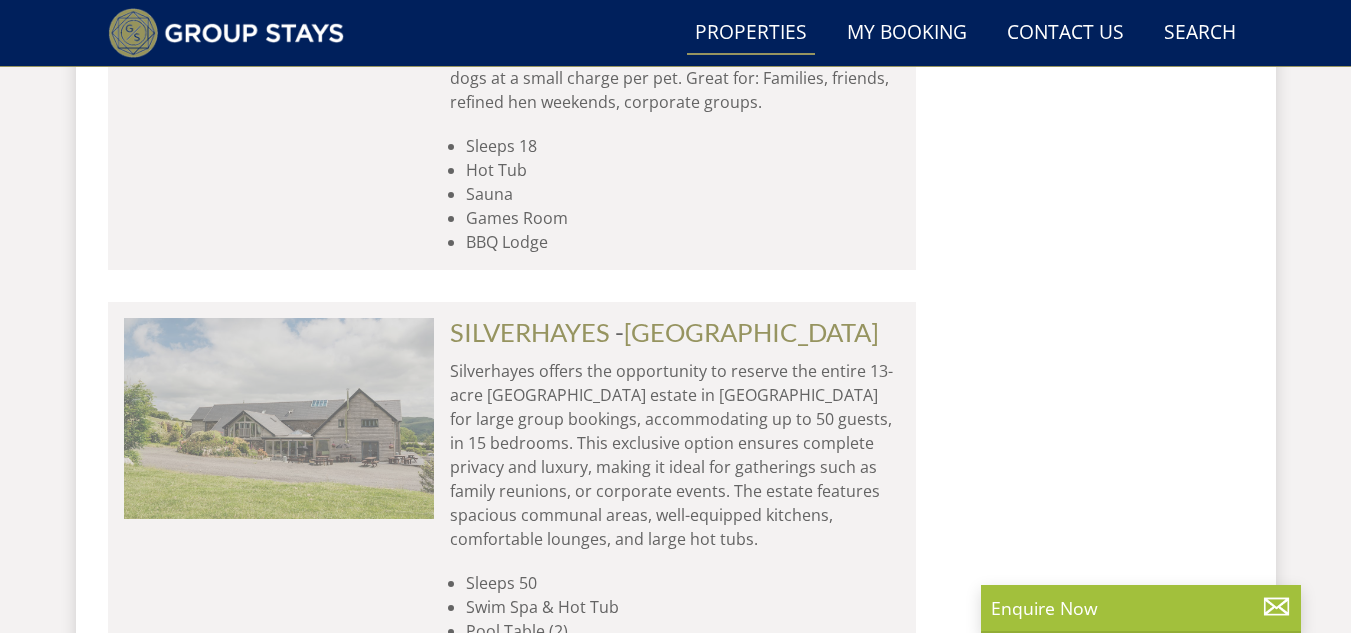 click at bounding box center [279, 418] 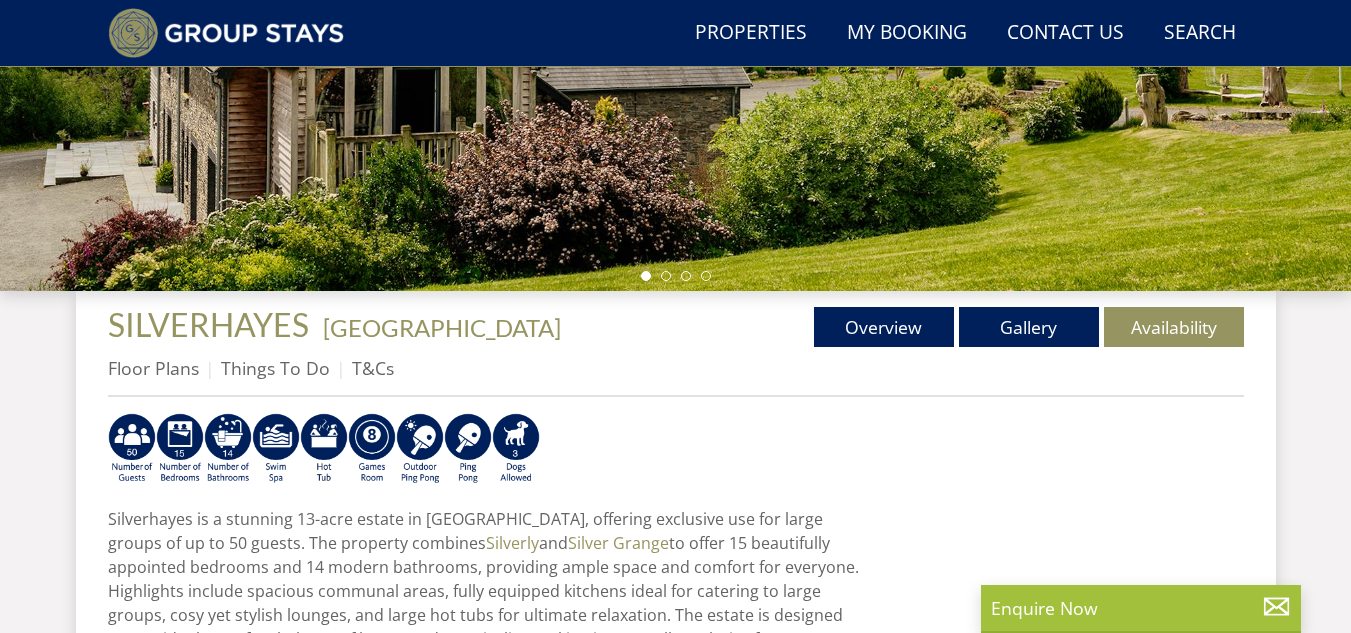 scroll, scrollTop: 560, scrollLeft: 0, axis: vertical 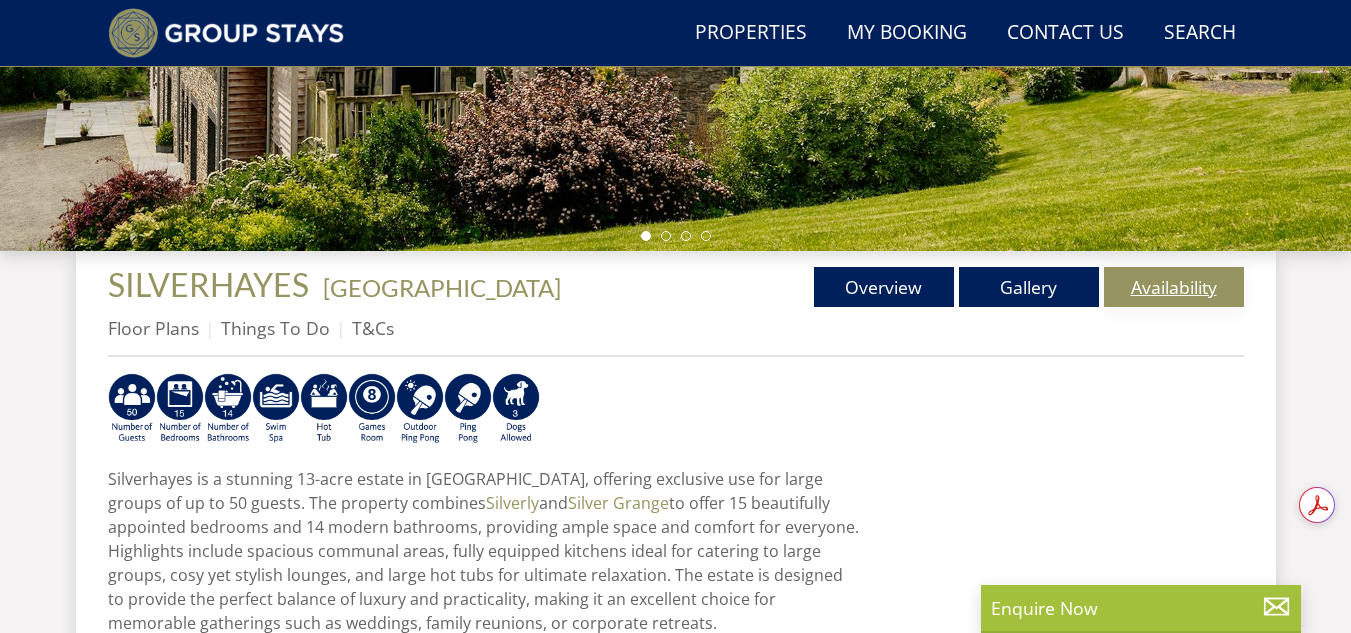 click on "Availability" at bounding box center [1174, 287] 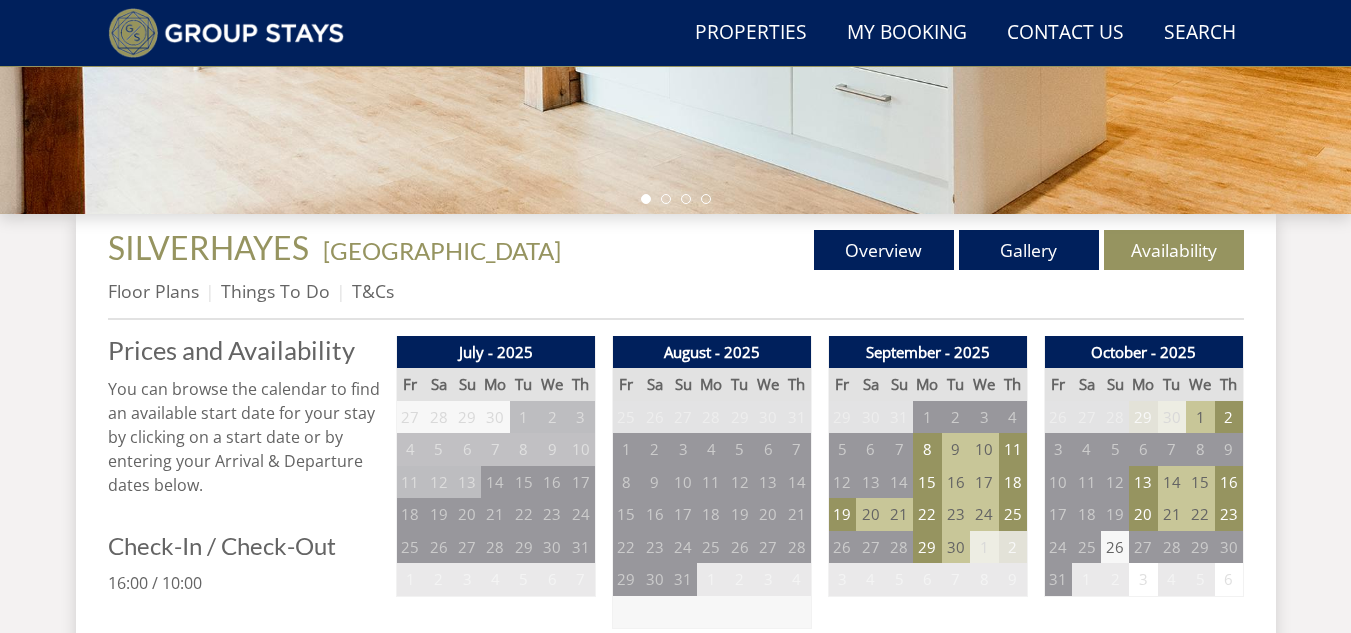 scroll, scrollTop: 600, scrollLeft: 0, axis: vertical 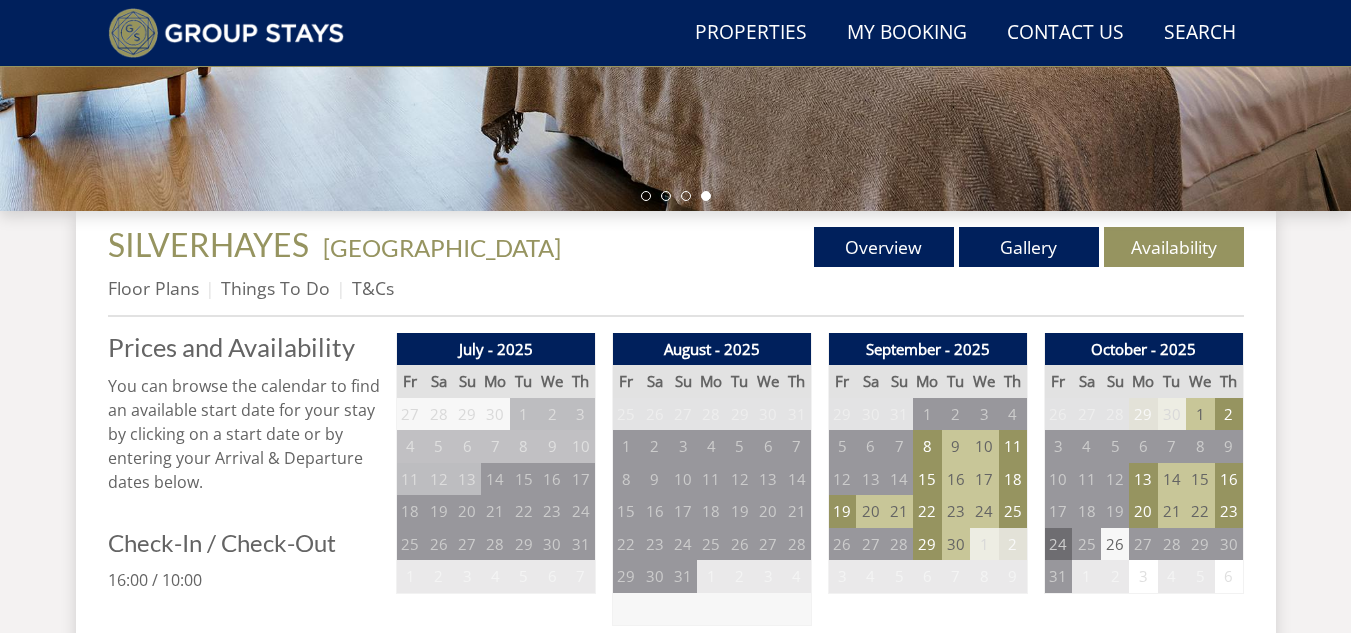 click on "24" at bounding box center (1058, 544) 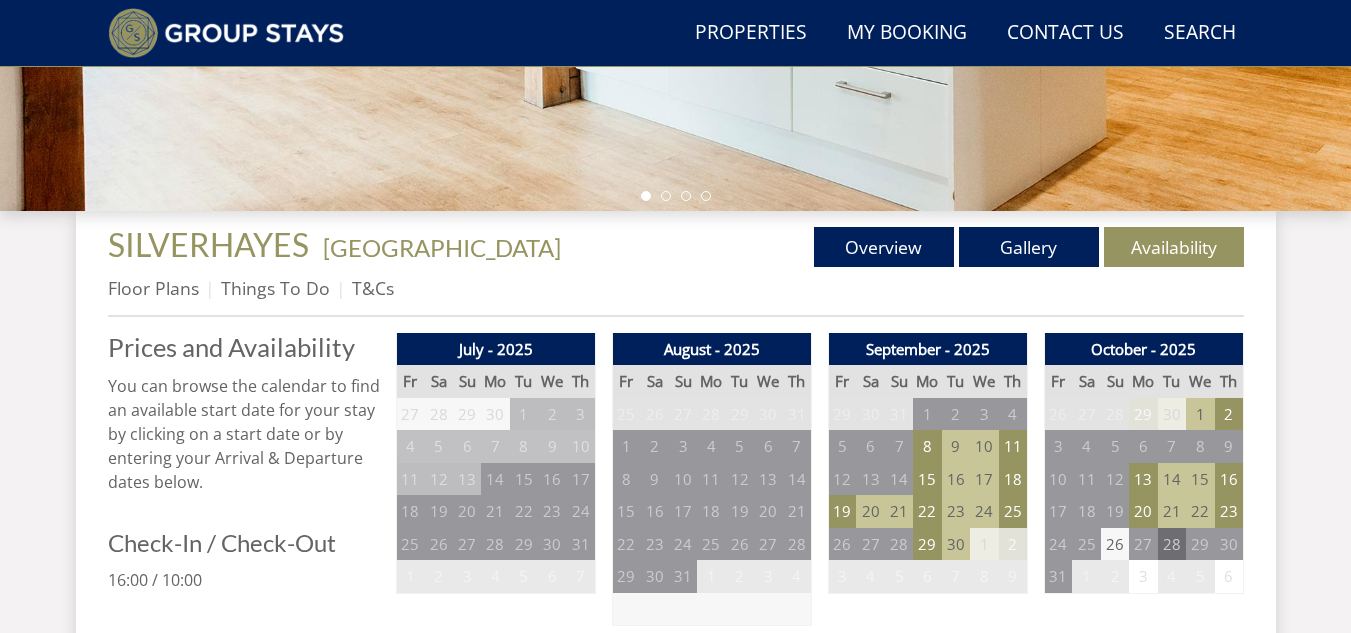 click on "28" at bounding box center [1172, 544] 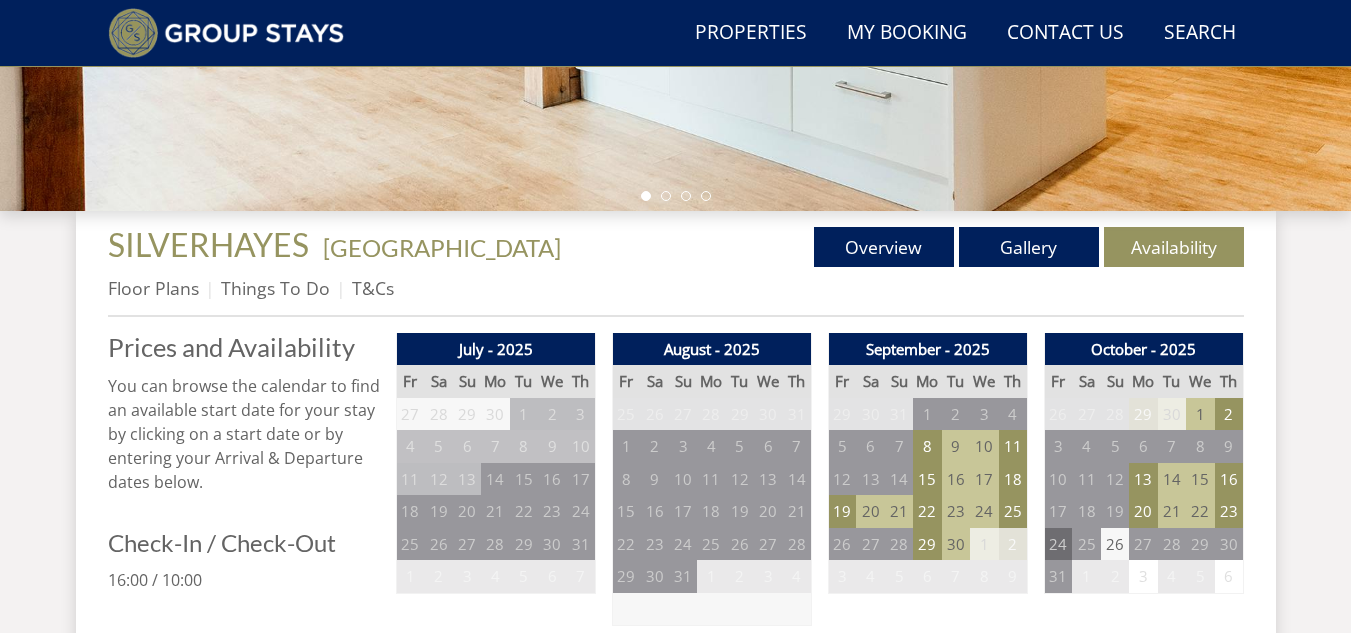 click on "24" at bounding box center (1058, 544) 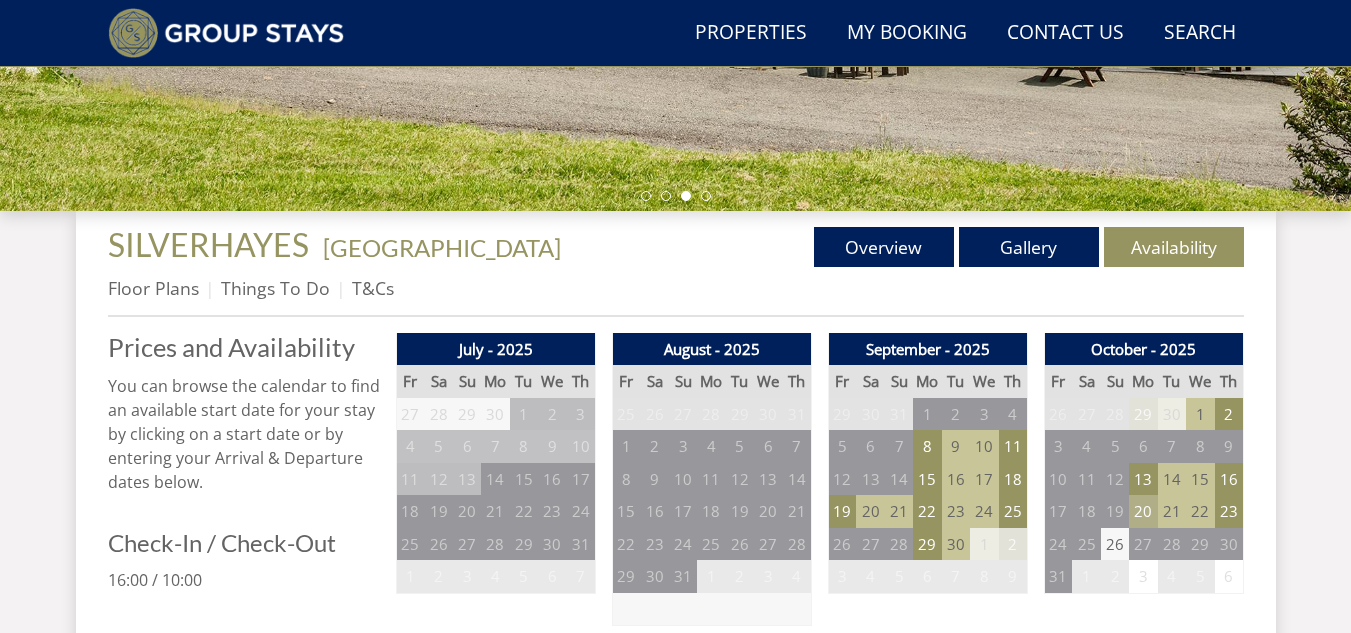 click on "20" at bounding box center [1143, 511] 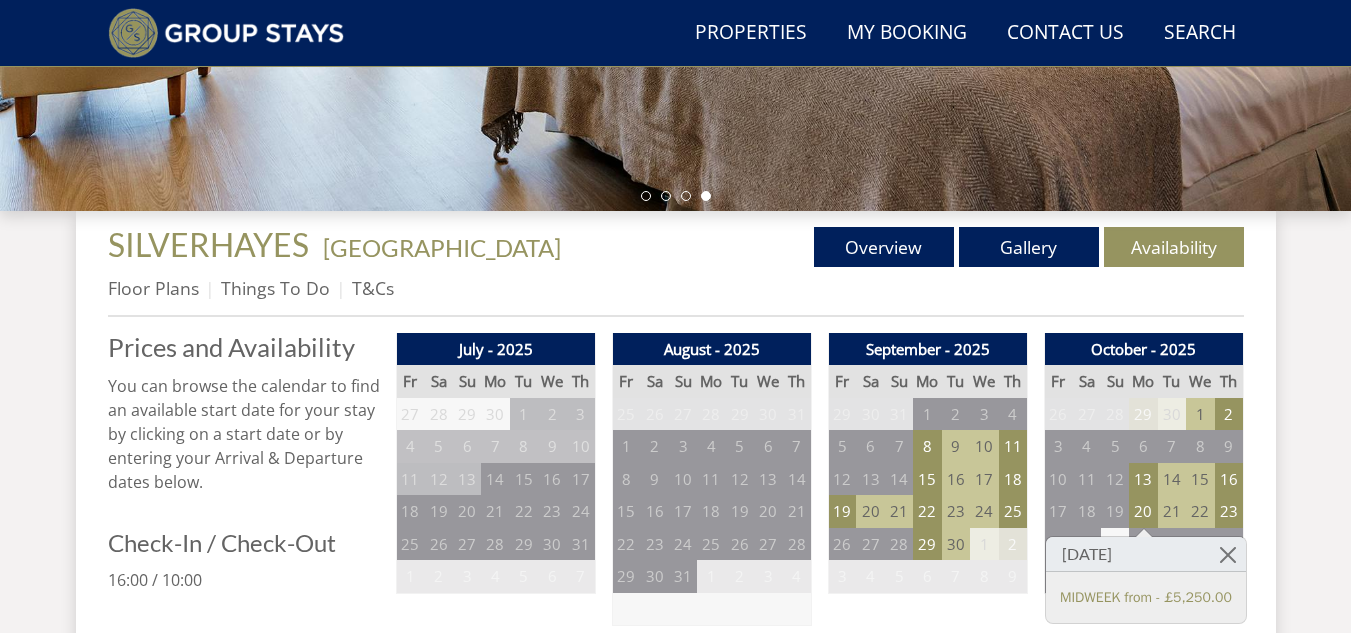 click on "Search
Menu
Properties
My Booking
Contact Us  [PHONE_NUMBER]
Search  Check Availability
Guests
1
2
3
4
5
6
7
8
9
10
11
12
13
14
15
16
17
18
19
20
21
22
23
24
25
26
27
28
29
30
31
32
33
34
35
36
37
38
39
40
41
42
43
44
45
46
47
48
49
50
Date
[DATE]
Search" at bounding box center (675, 1289) 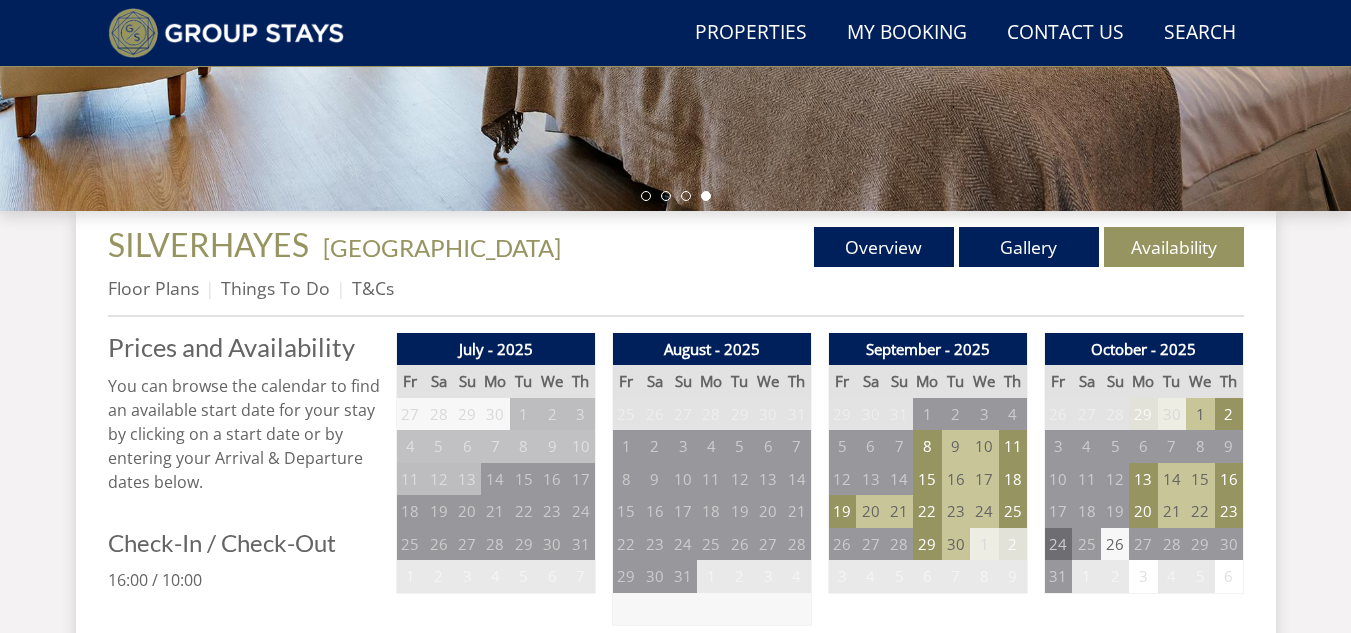 click on "24" at bounding box center [1058, 544] 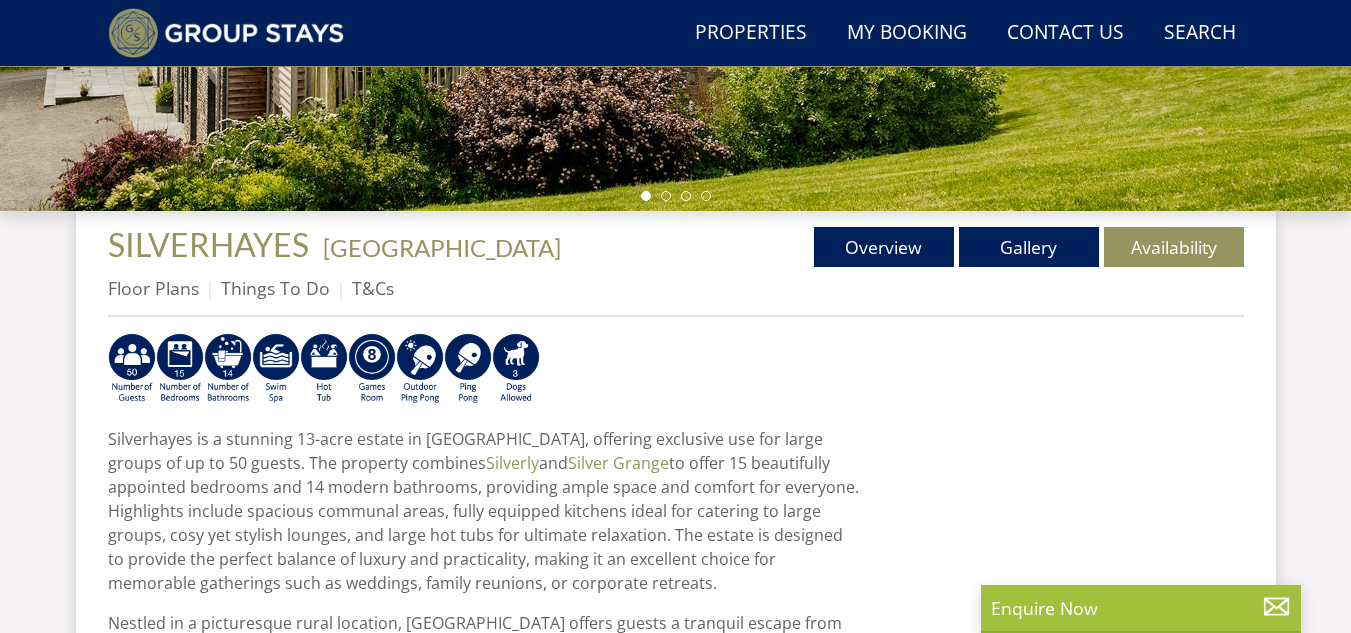 scroll, scrollTop: 560, scrollLeft: 0, axis: vertical 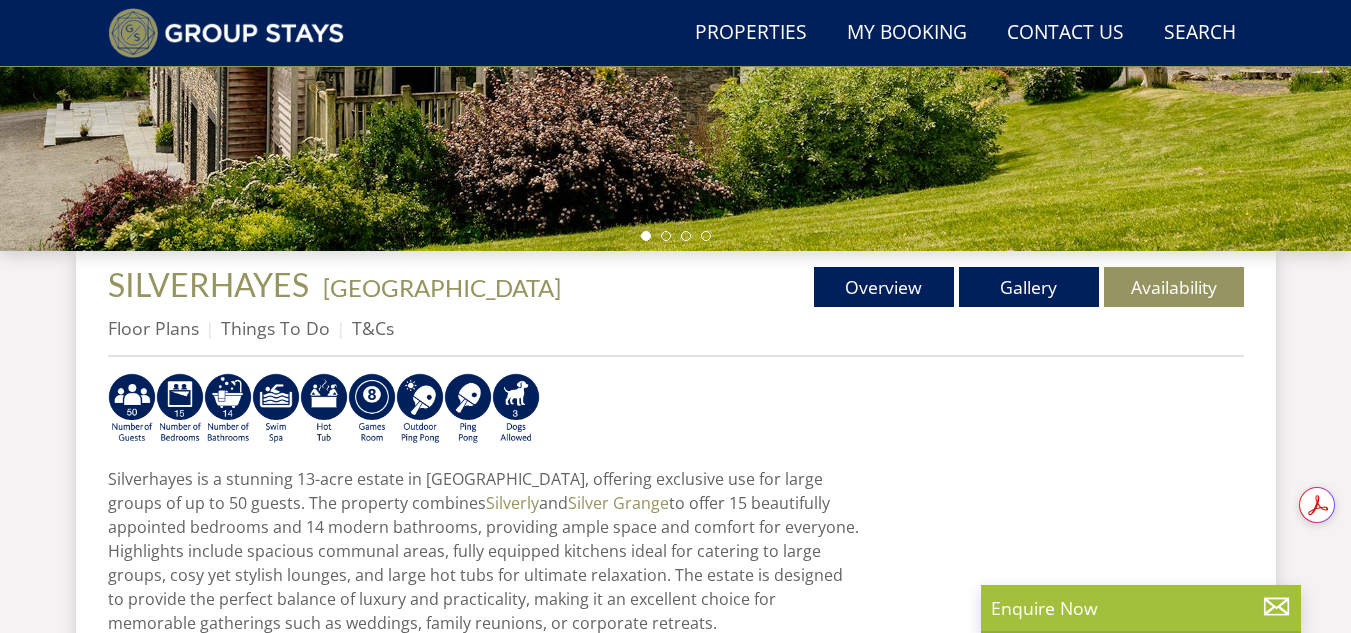 select on "32" 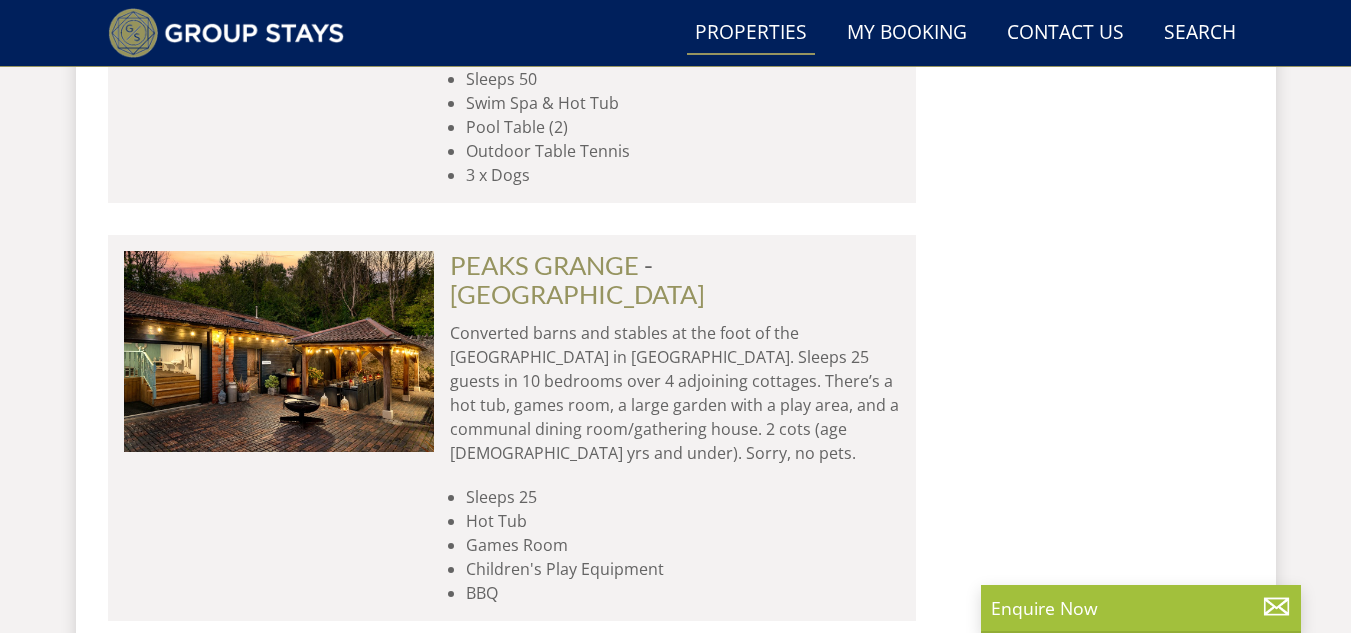 scroll, scrollTop: 6151, scrollLeft: 0, axis: vertical 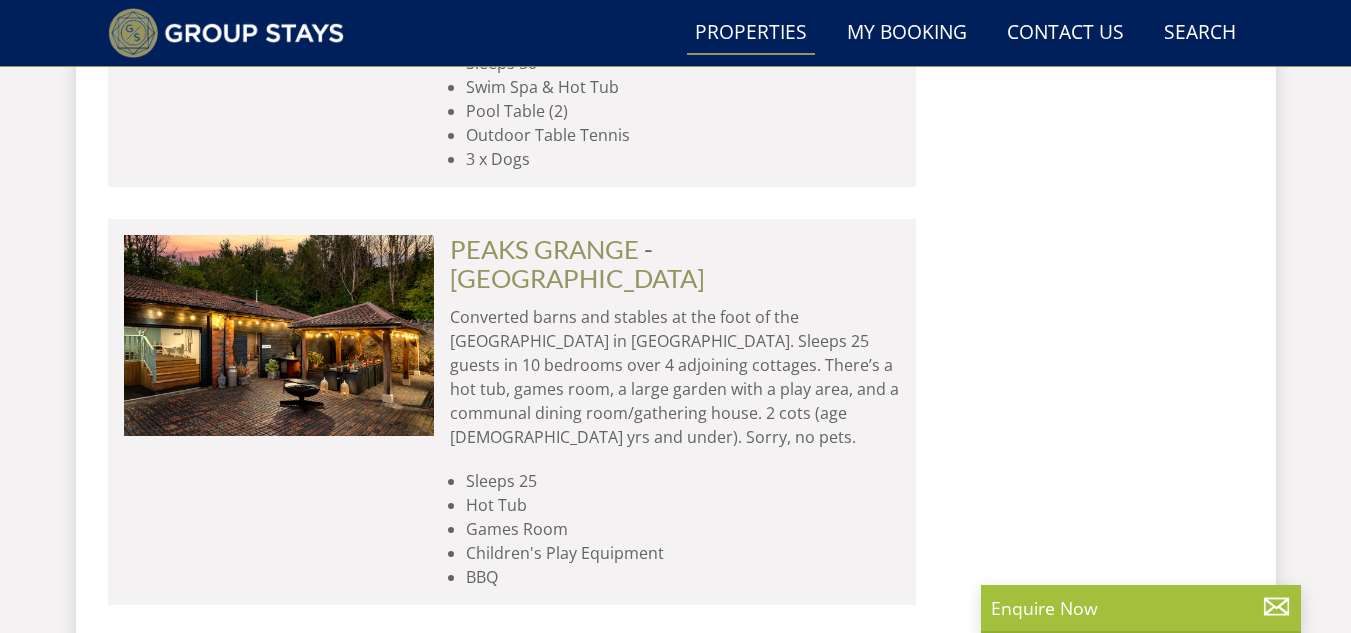 click at bounding box center [279, 653] 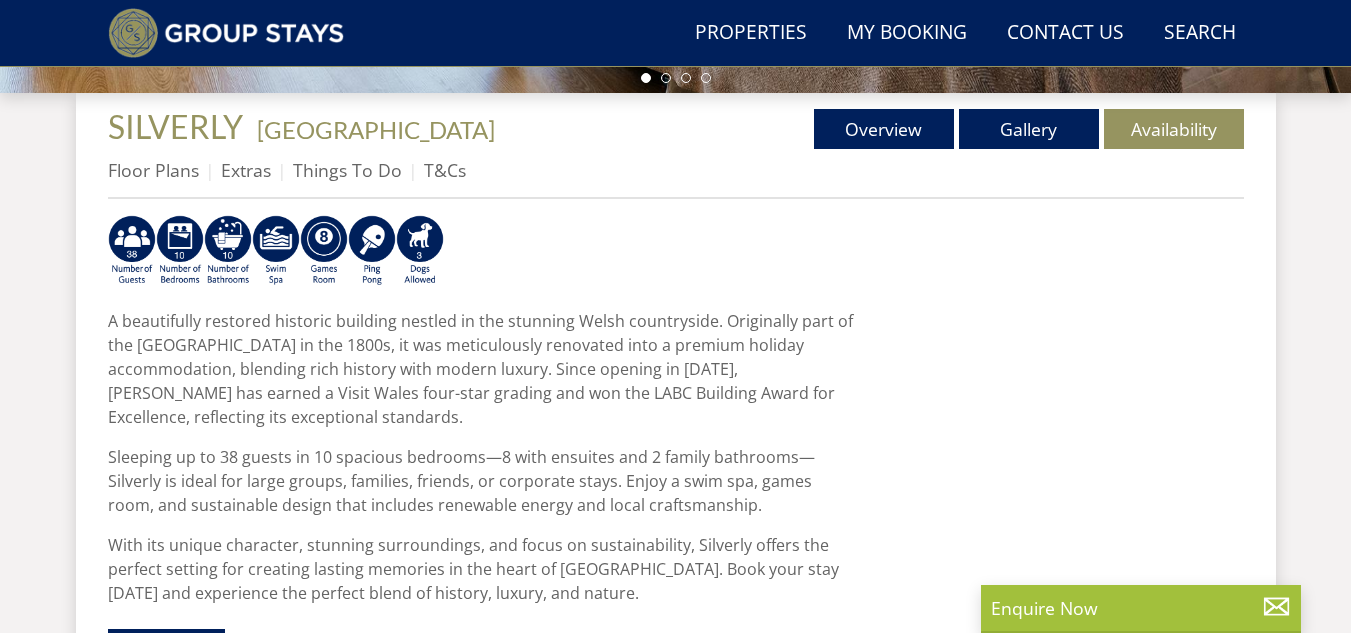 scroll, scrollTop: 720, scrollLeft: 0, axis: vertical 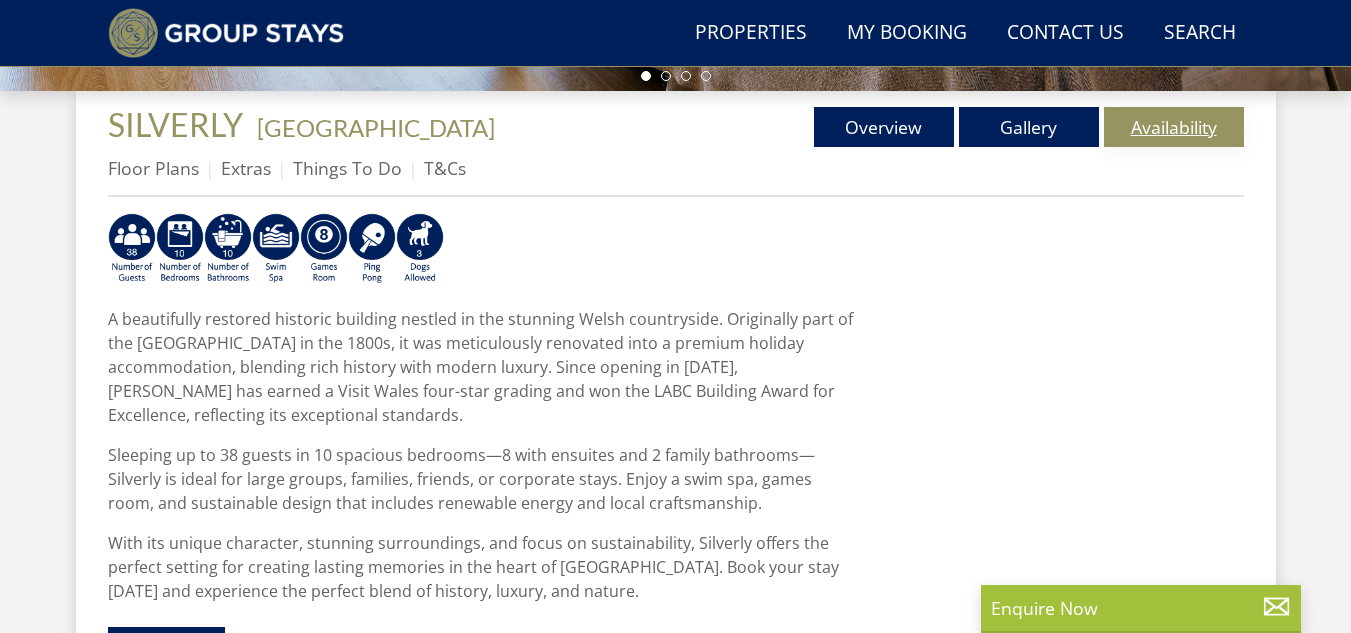 click on "Availability" at bounding box center [1174, 127] 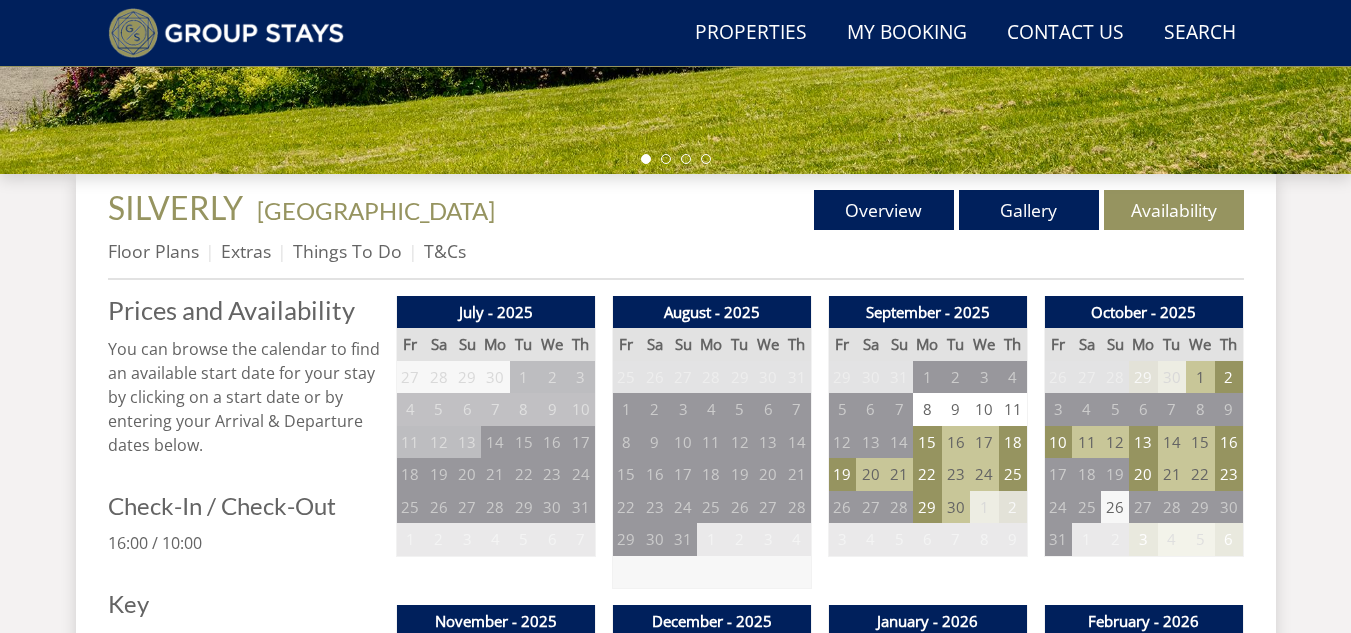 scroll, scrollTop: 640, scrollLeft: 0, axis: vertical 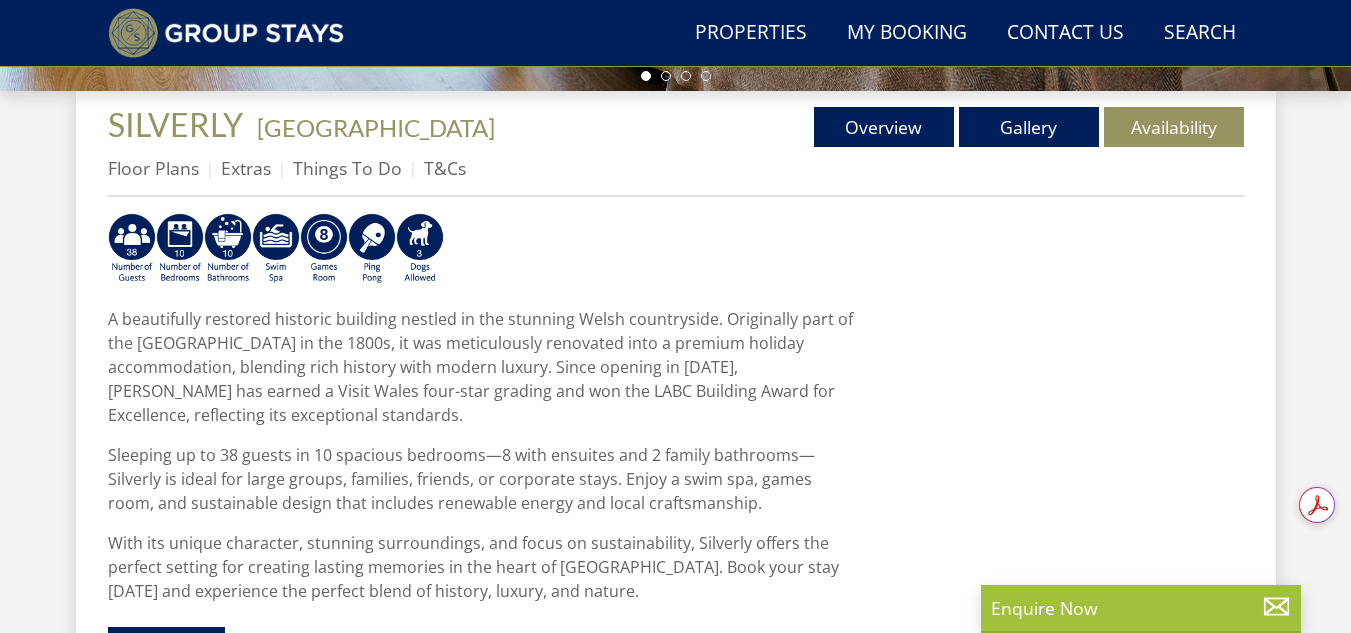 select on "32" 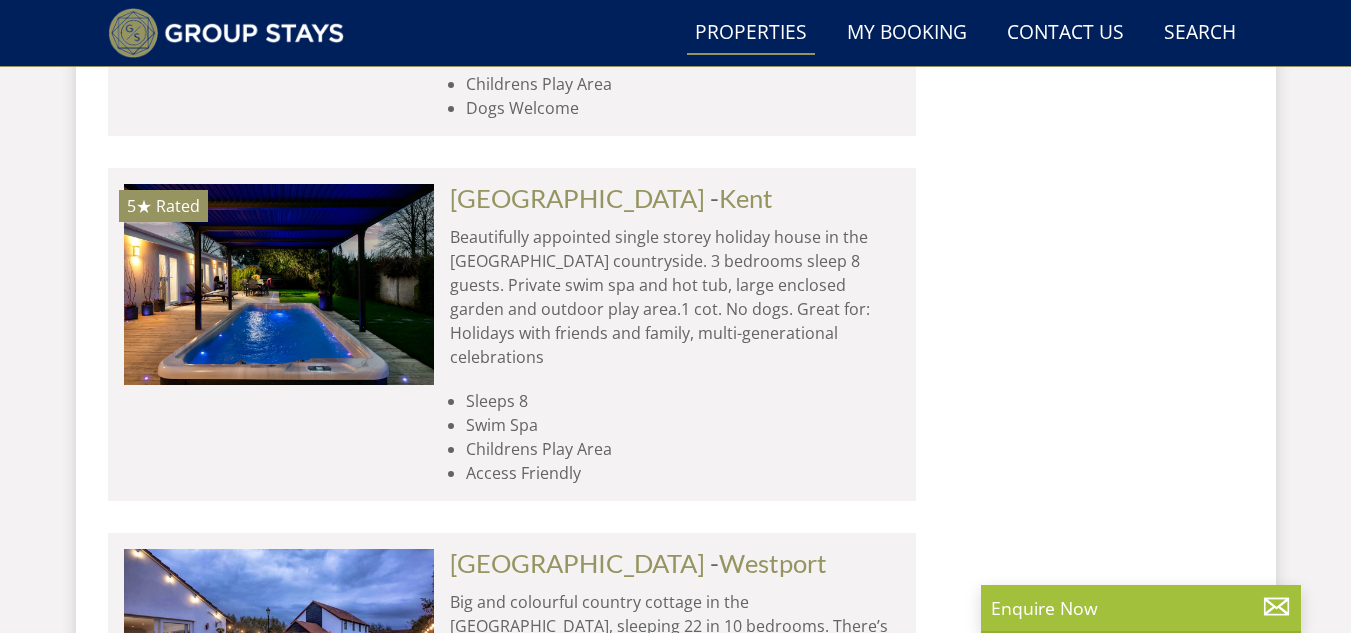 scroll, scrollTop: 8791, scrollLeft: 0, axis: vertical 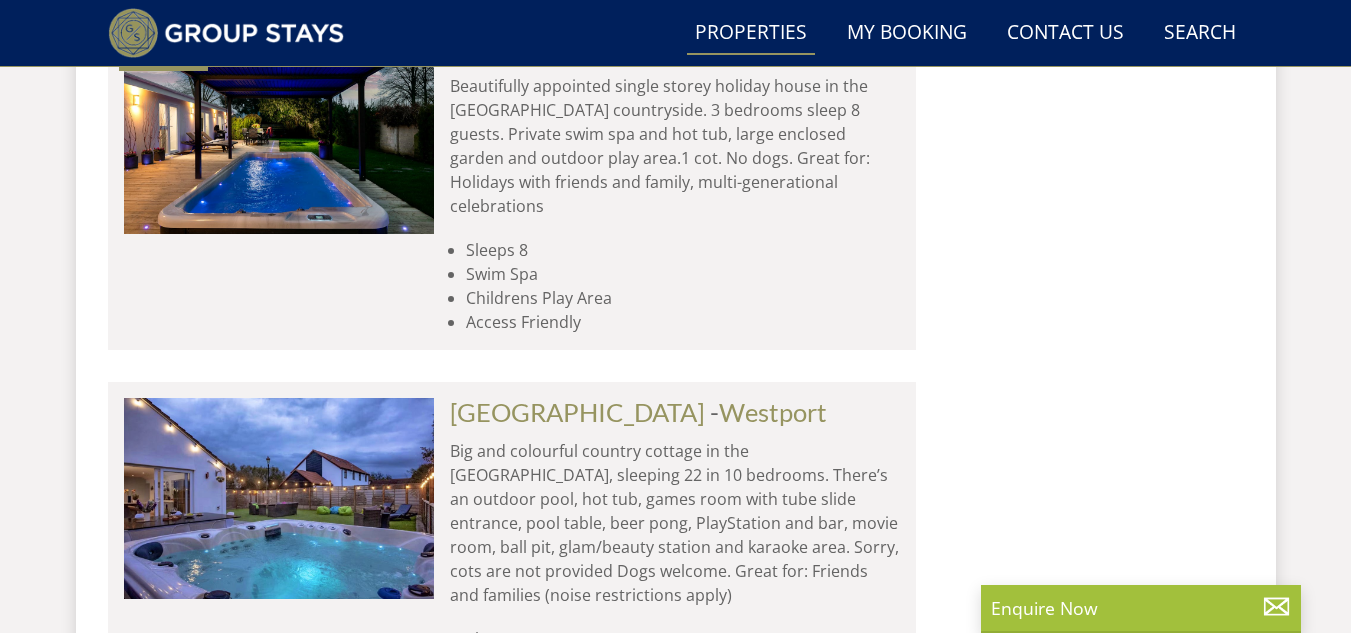 click on "Load More" at bounding box center (512, 815) 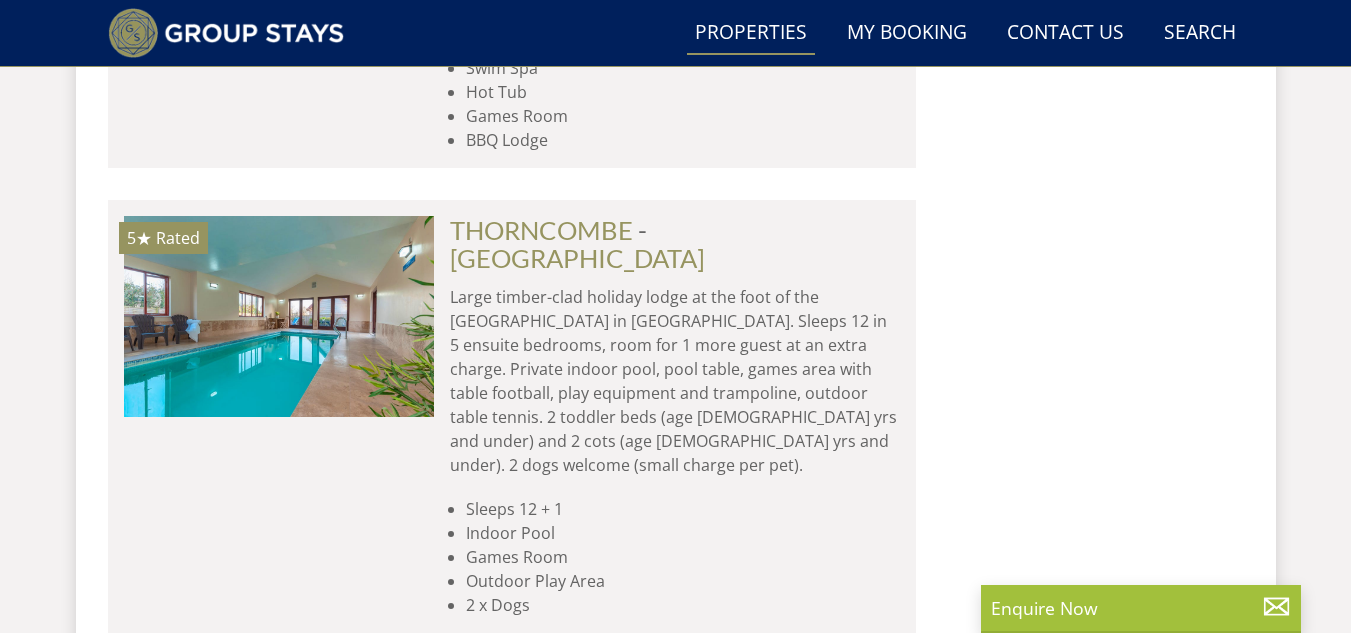 scroll, scrollTop: 16831, scrollLeft: 0, axis: vertical 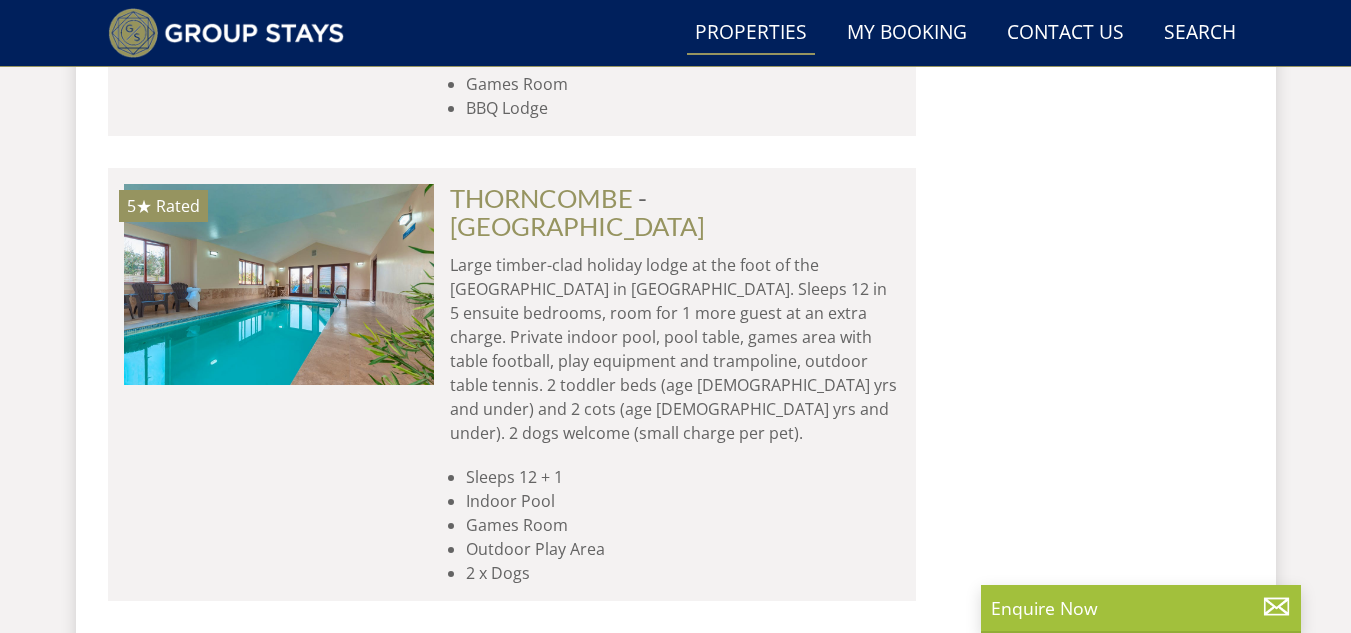 click on "Search
Search
1 Guest
2 Guests
3 Guests
4 Guests
5 Guests
6 Guests
7 Guests
8 Guests
9 Guests
10 Guests
11 Guests
12 Guests
13 Guests
14 Guests
15 Guests
16 Guests
17 Guests
18 Guests
19 Guests
20 Guests
21 Guests
22 Guests
23 Guests
24 Guests
25 Guests
26 Guests
27 Guests
28 Guests
29 Guests
30 Guests
31 Guests
32 Guests
Any number of bedrooms
4 Bedrooms
5 Bedrooms
6 Bedrooms
7 Bedrooms
8 Bedrooms
9 Bedrooms
10 Bedrooms
11 Bedrooms
12 Bedrooms
13 Bedrooms
14 Bedrooms
15 Bedrooms
16 Bedrooms
[DATE]" at bounding box center [676, -7195] 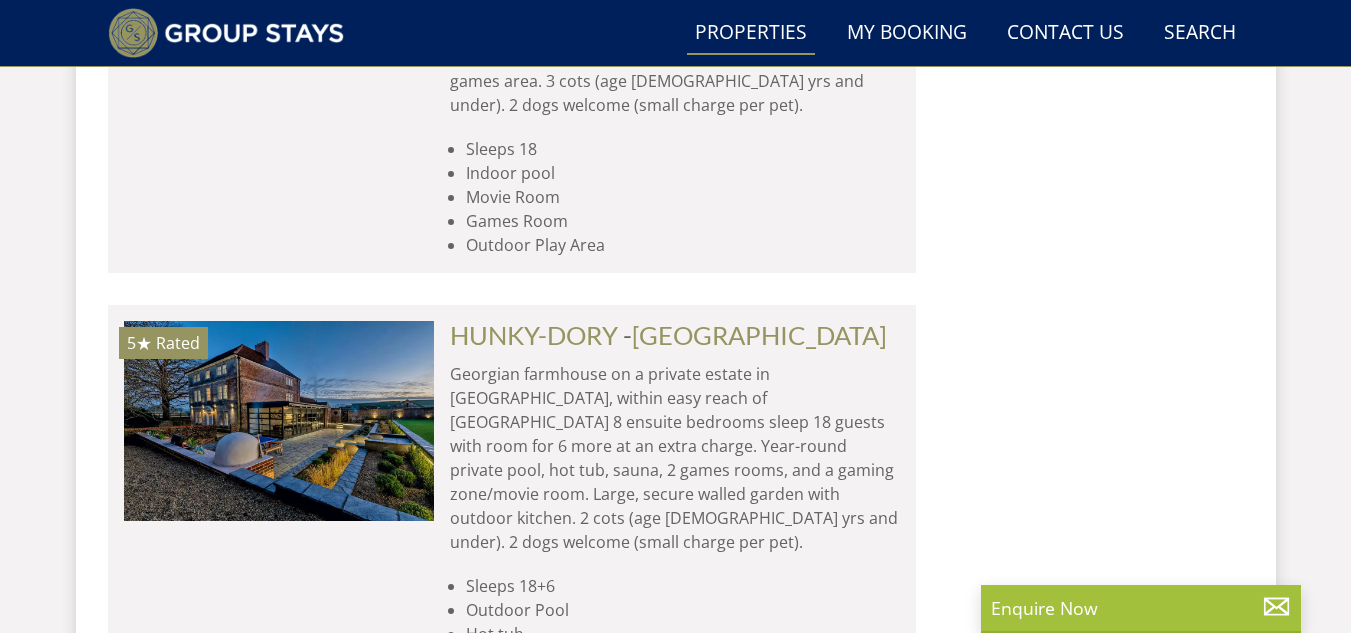 scroll, scrollTop: 24911, scrollLeft: 0, axis: vertical 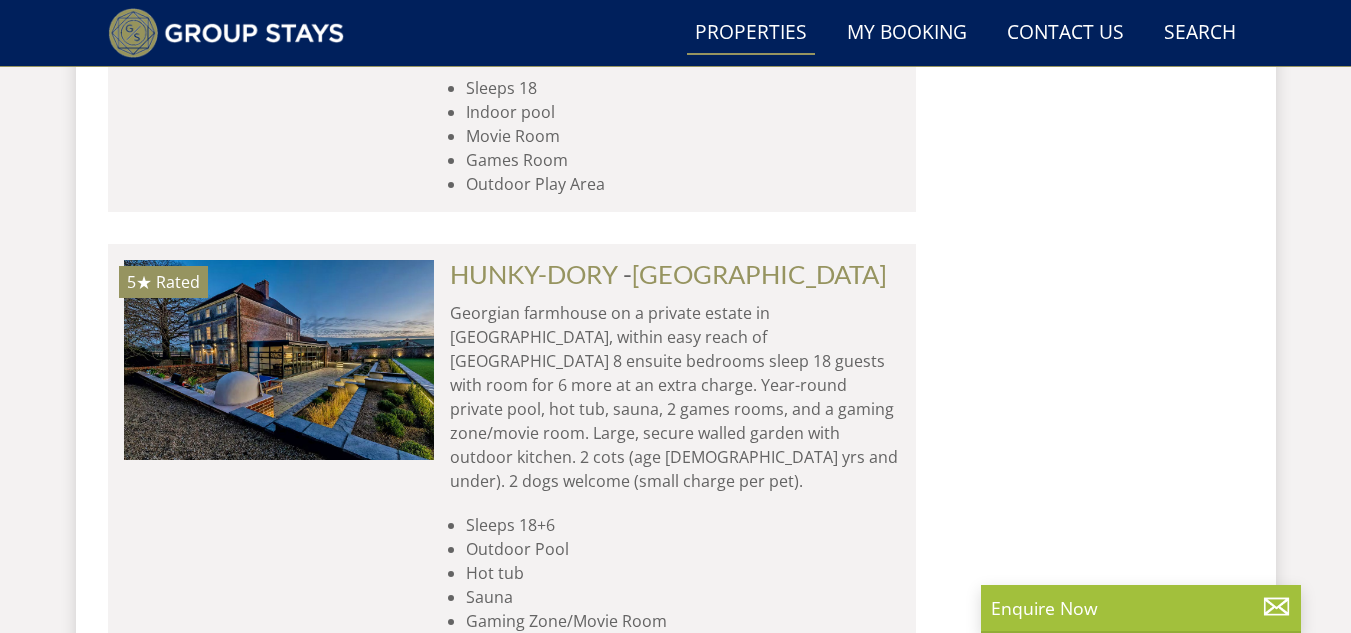 click on "Properties" at bounding box center (751, 33) 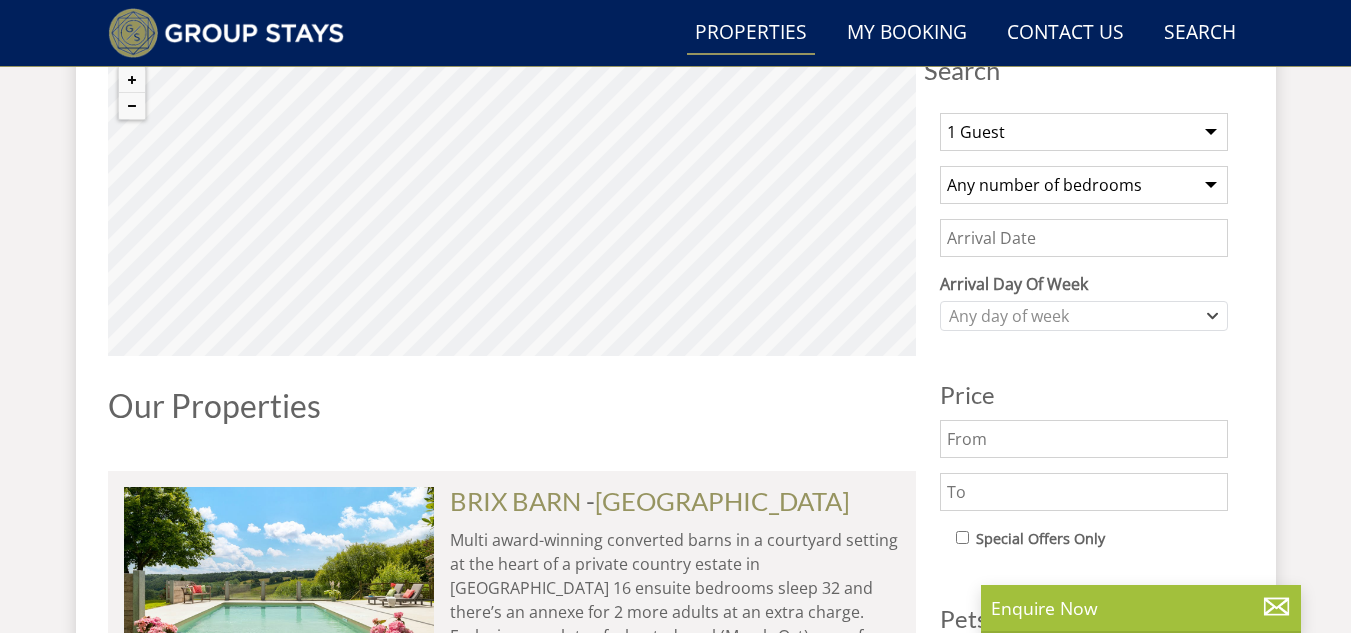 scroll, scrollTop: 760, scrollLeft: 0, axis: vertical 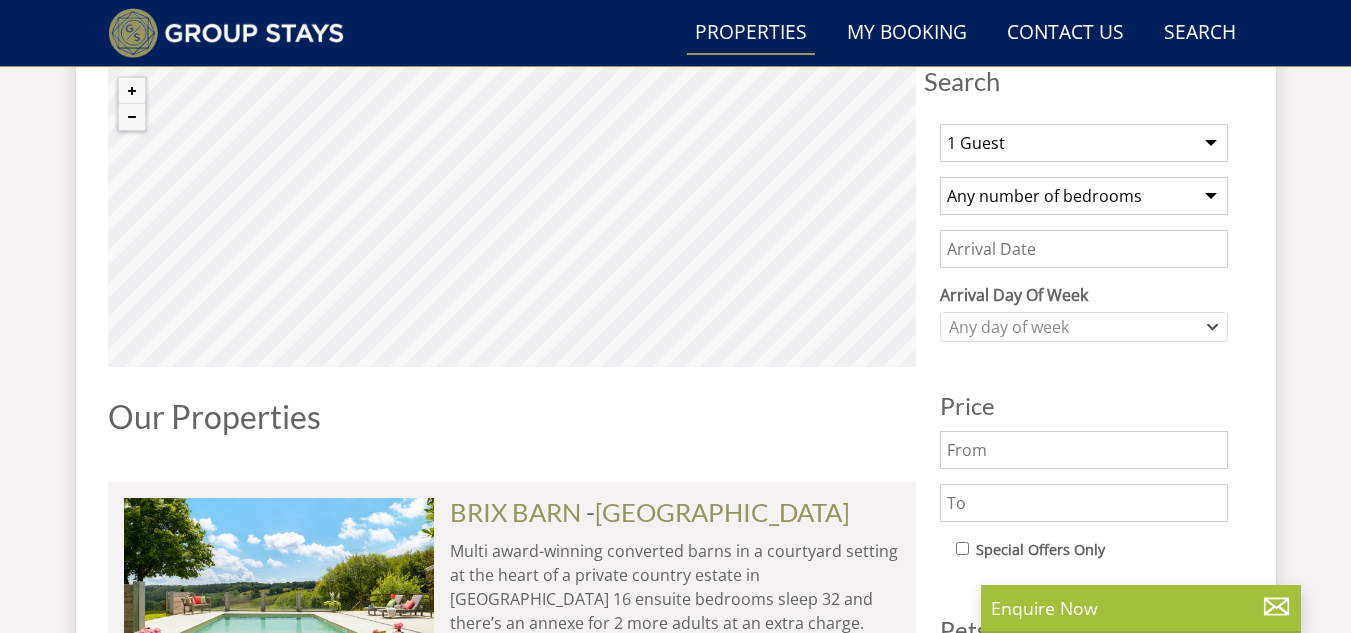 click on "1 Guest
2 Guests
3 Guests
4 Guests
5 Guests
6 Guests
7 Guests
8 Guests
9 Guests
10 Guests
11 Guests
12 Guests
13 Guests
14 Guests
15 Guests
16 Guests
17 Guests
18 Guests
19 Guests
20 Guests
21 Guests
22 Guests
23 Guests
24 Guests
25 Guests
26 Guests
27 Guests
28 Guests
29 Guests
30 Guests
31 Guests
32 Guests" at bounding box center (1084, 143) 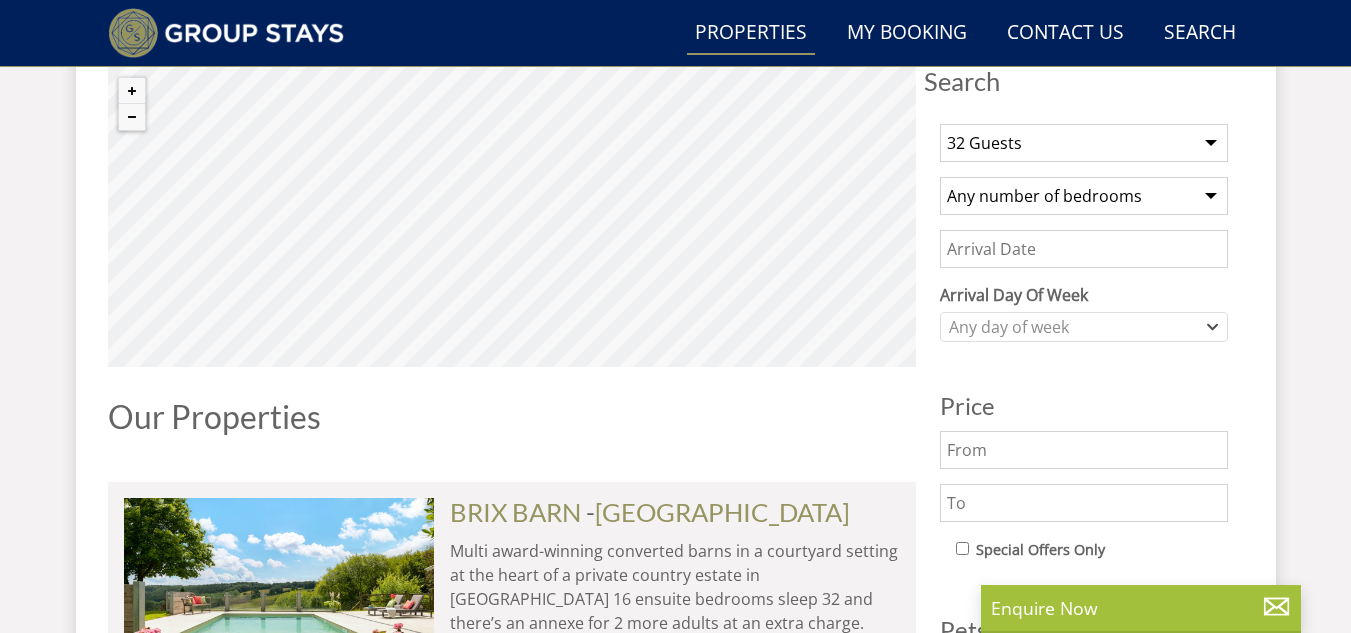 click on "1 Guest
2 Guests
3 Guests
4 Guests
5 Guests
6 Guests
7 Guests
8 Guests
9 Guests
10 Guests
11 Guests
12 Guests
13 Guests
14 Guests
15 Guests
16 Guests
17 Guests
18 Guests
19 Guests
20 Guests
21 Guests
22 Guests
23 Guests
24 Guests
25 Guests
26 Guests
27 Guests
28 Guests
29 Guests
30 Guests
31 Guests
32 Guests" at bounding box center [1084, 143] 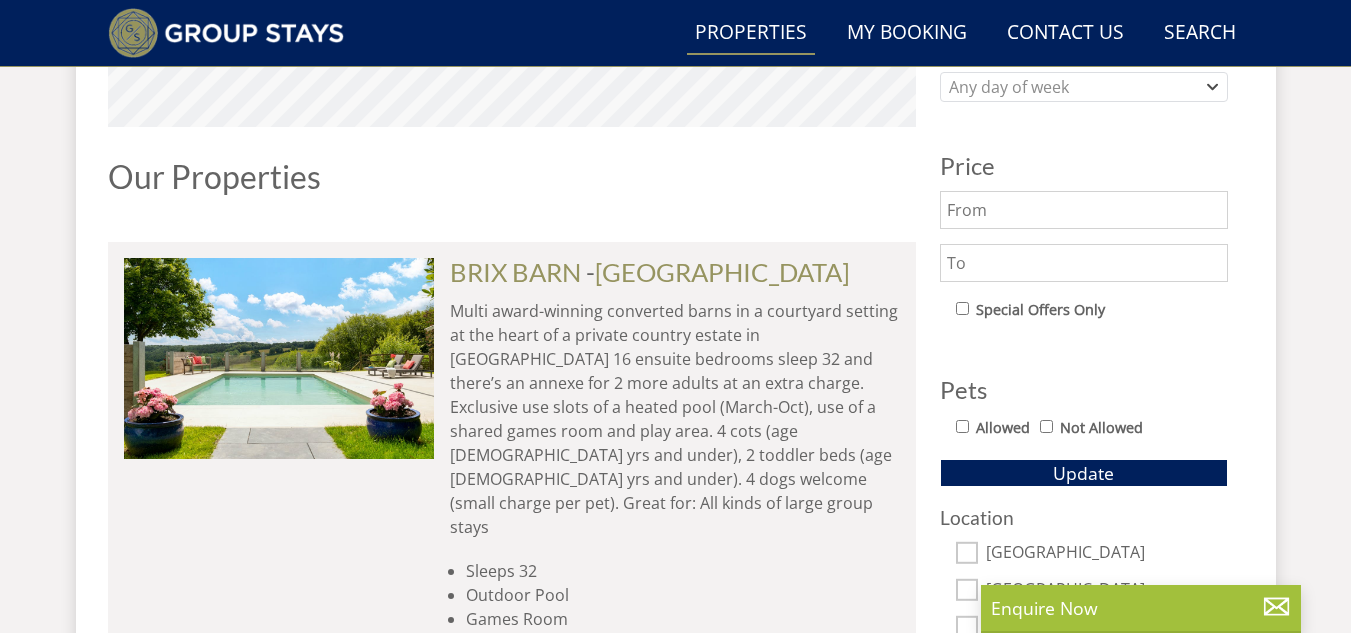 scroll, scrollTop: 1134, scrollLeft: 0, axis: vertical 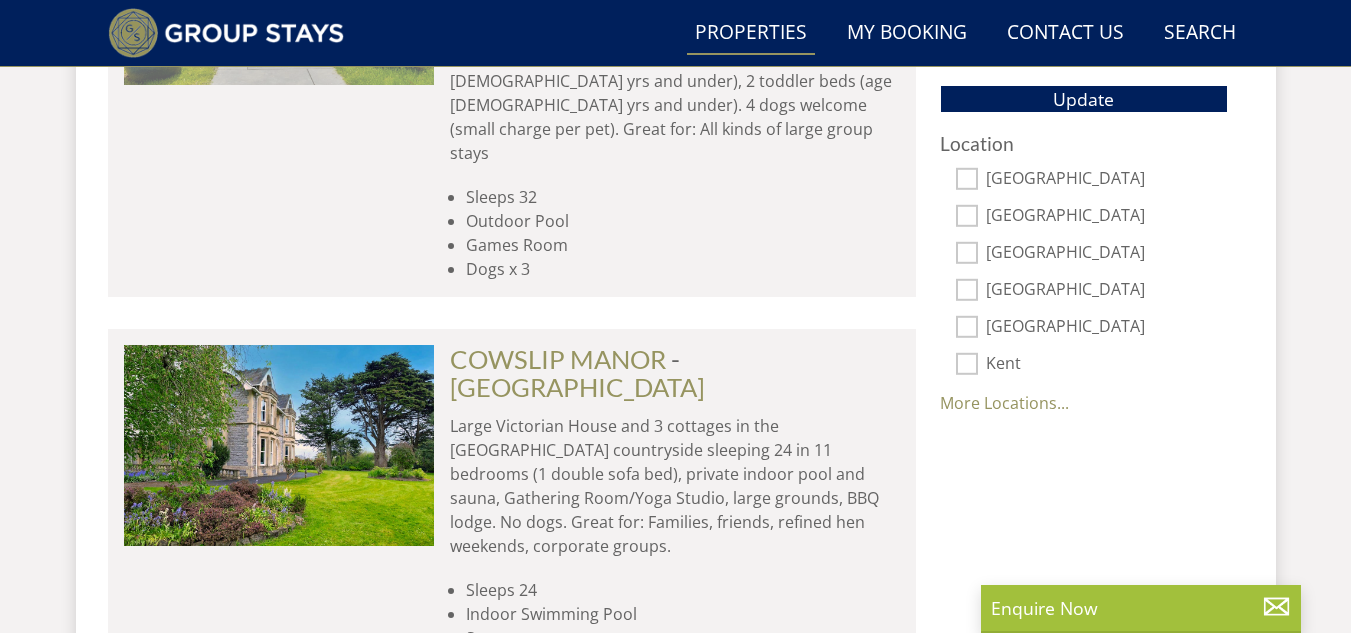 click at bounding box center (279, -16) 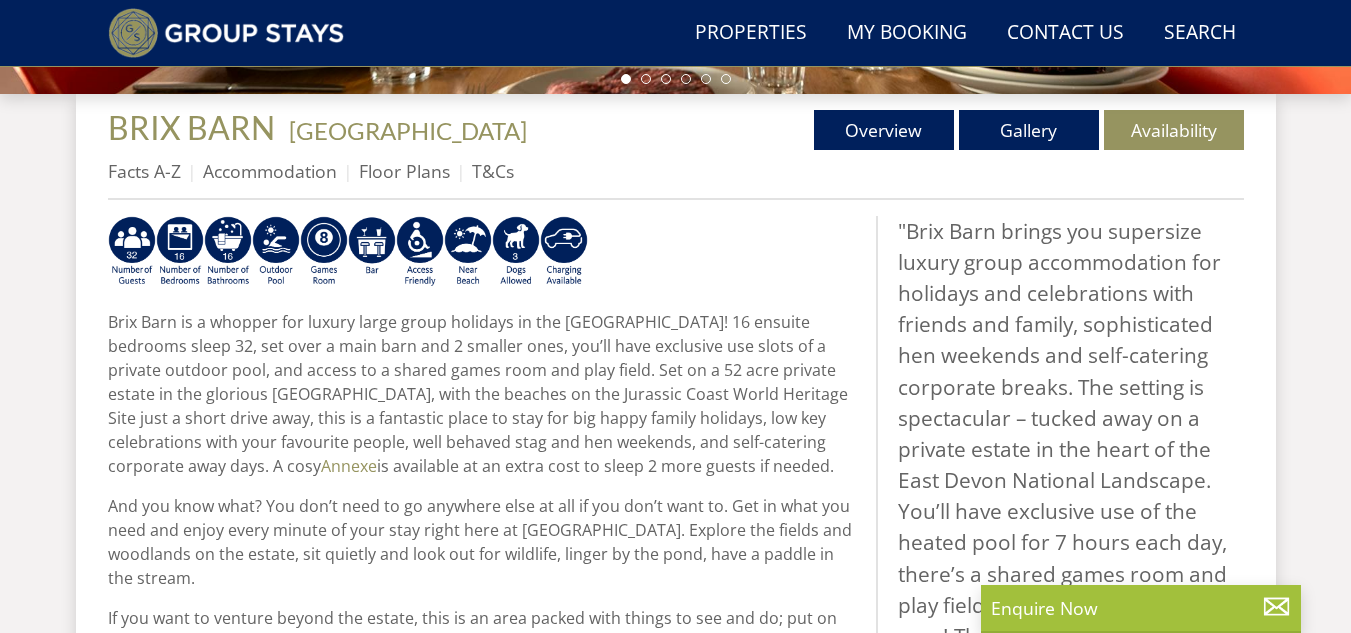 scroll, scrollTop: 720, scrollLeft: 0, axis: vertical 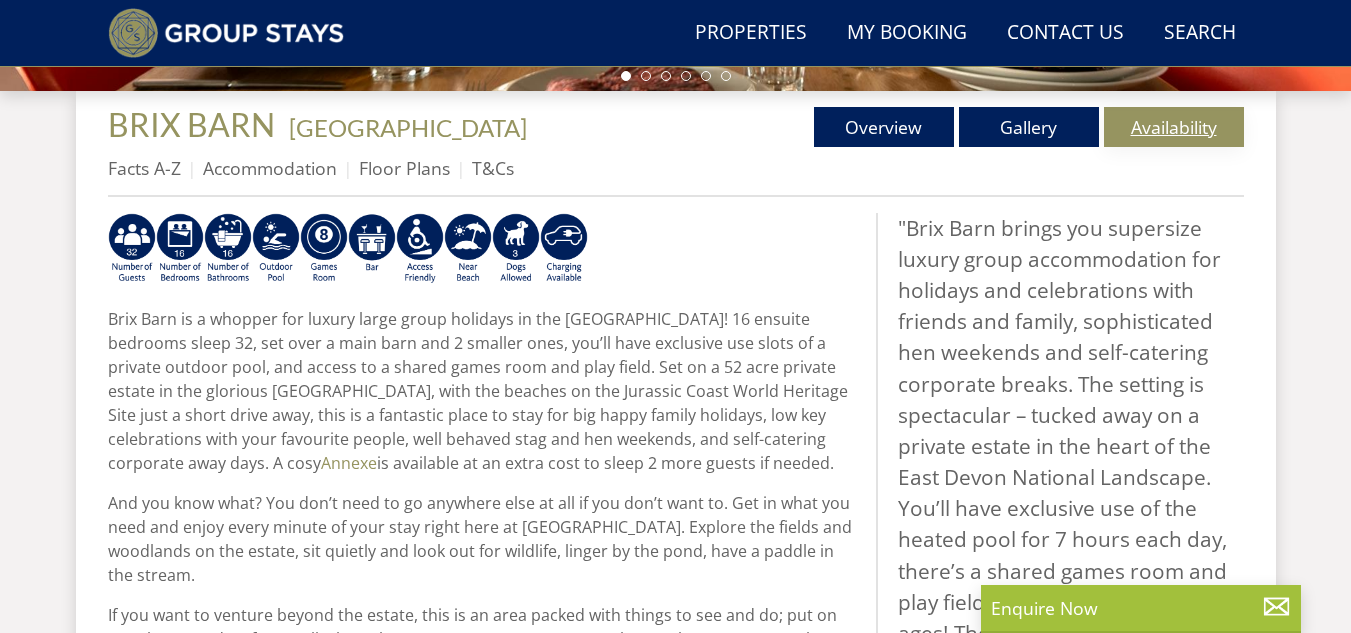 click on "Availability" at bounding box center [1174, 127] 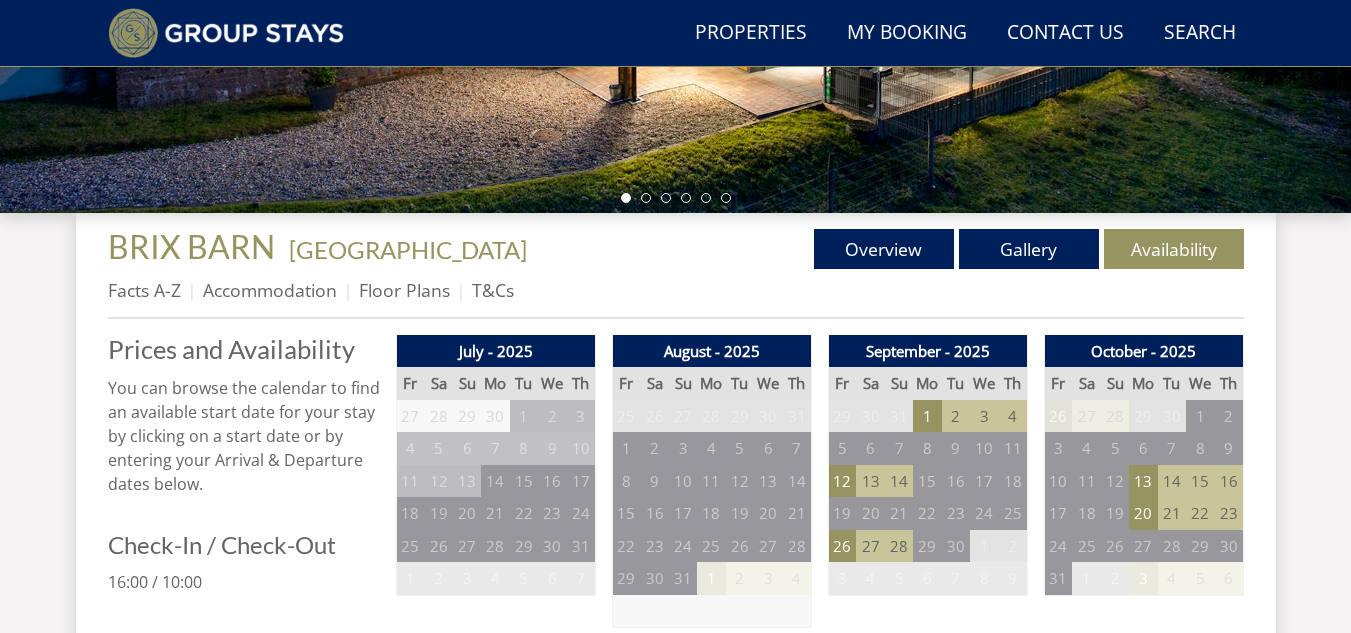 scroll, scrollTop: 600, scrollLeft: 0, axis: vertical 